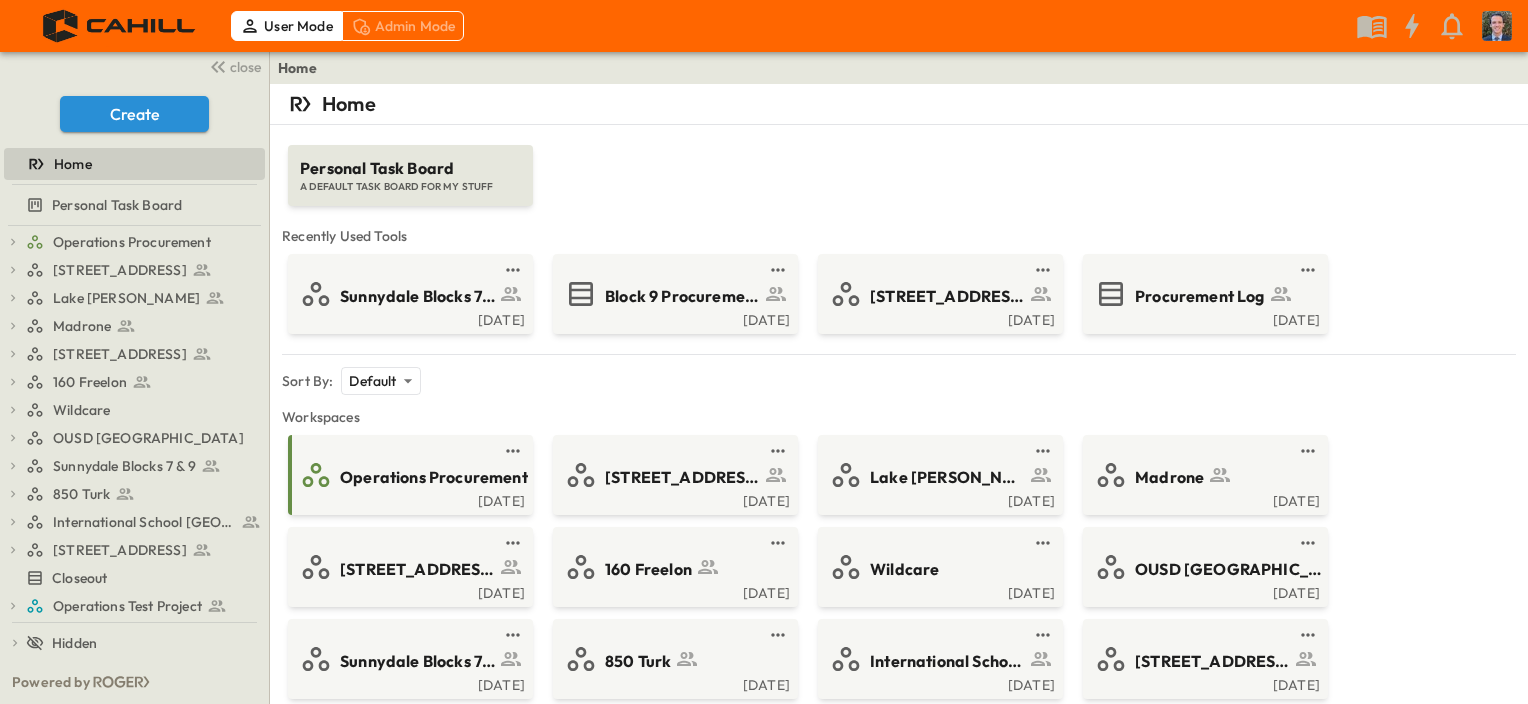 scroll, scrollTop: 0, scrollLeft: 0, axis: both 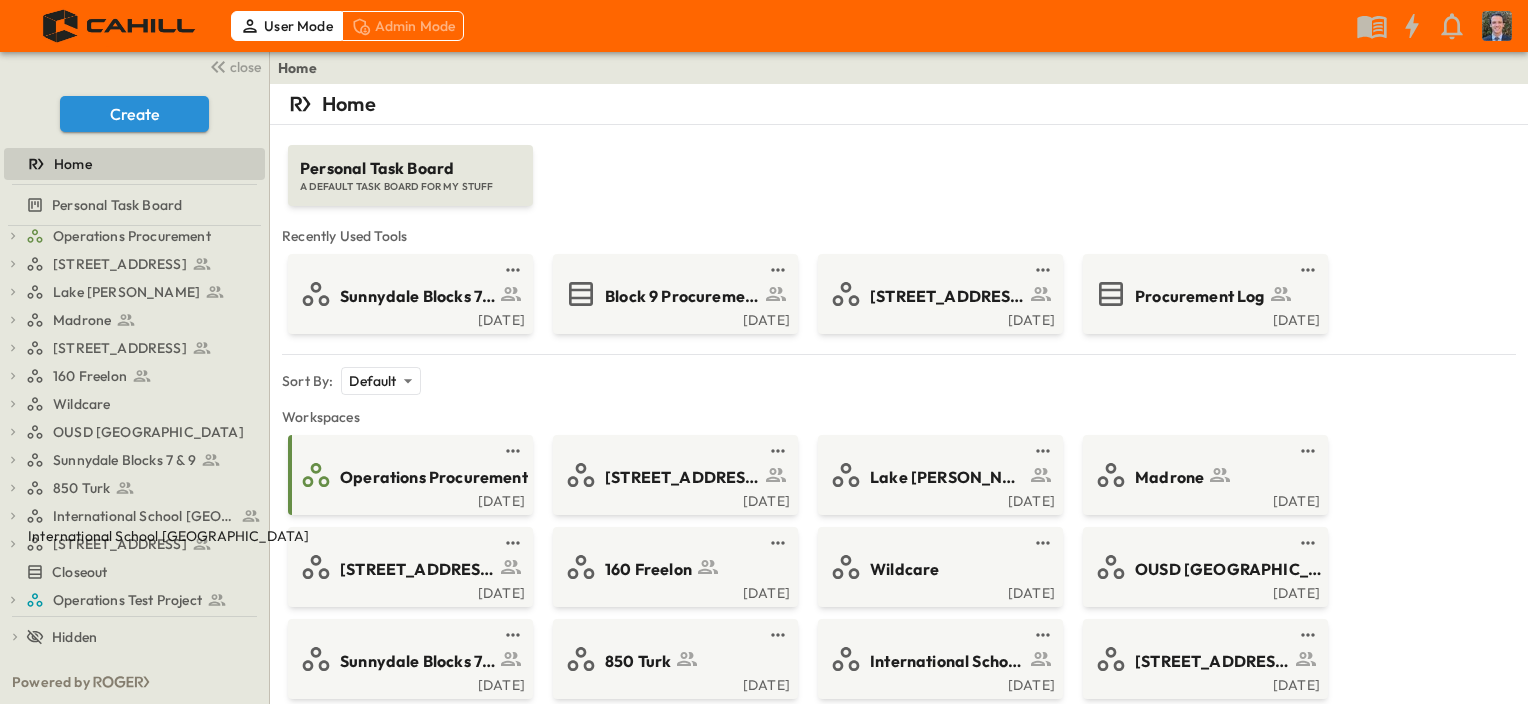 click on "International School [GEOGRAPHIC_DATA]" at bounding box center [168, 536] 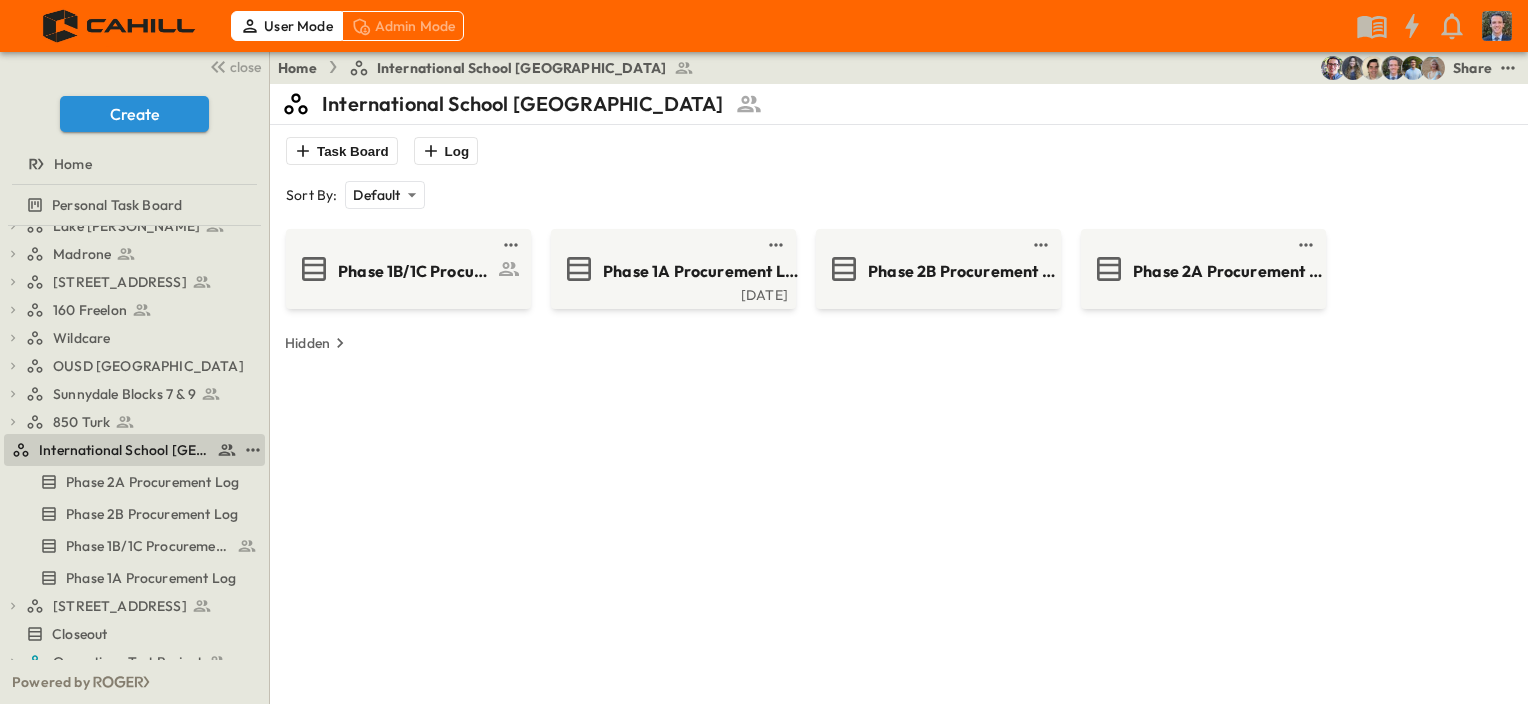 scroll, scrollTop: 106, scrollLeft: 0, axis: vertical 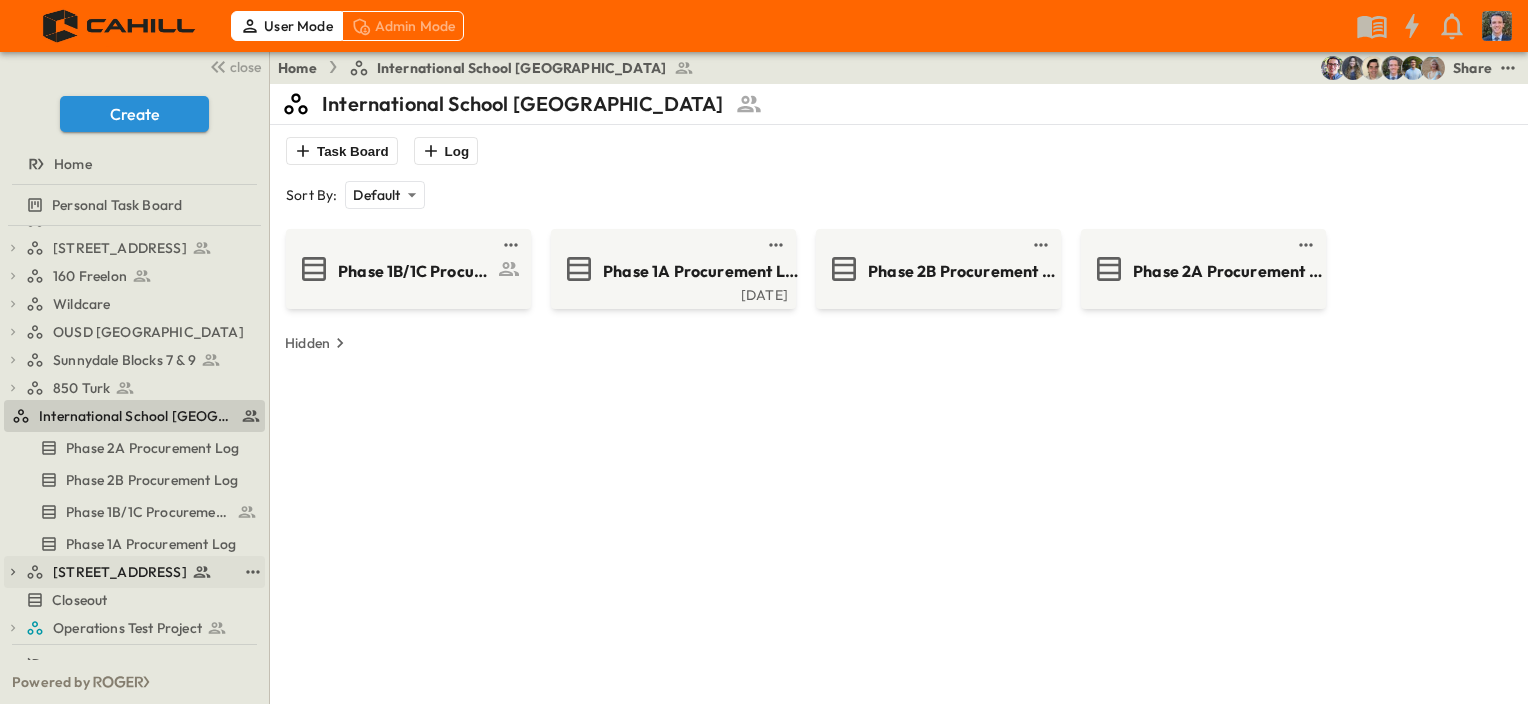 click on "[STREET_ADDRESS]" at bounding box center [120, 572] 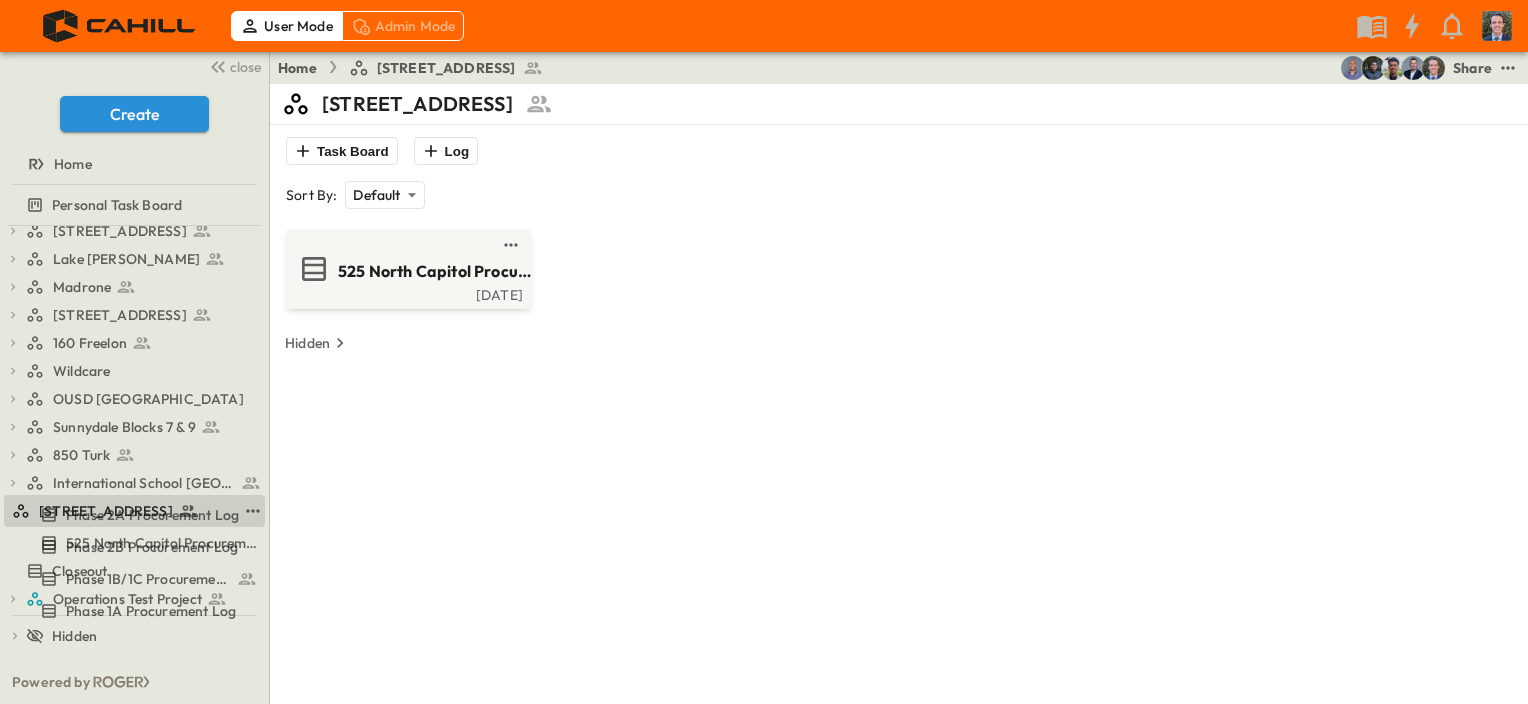 scroll, scrollTop: 38, scrollLeft: 0, axis: vertical 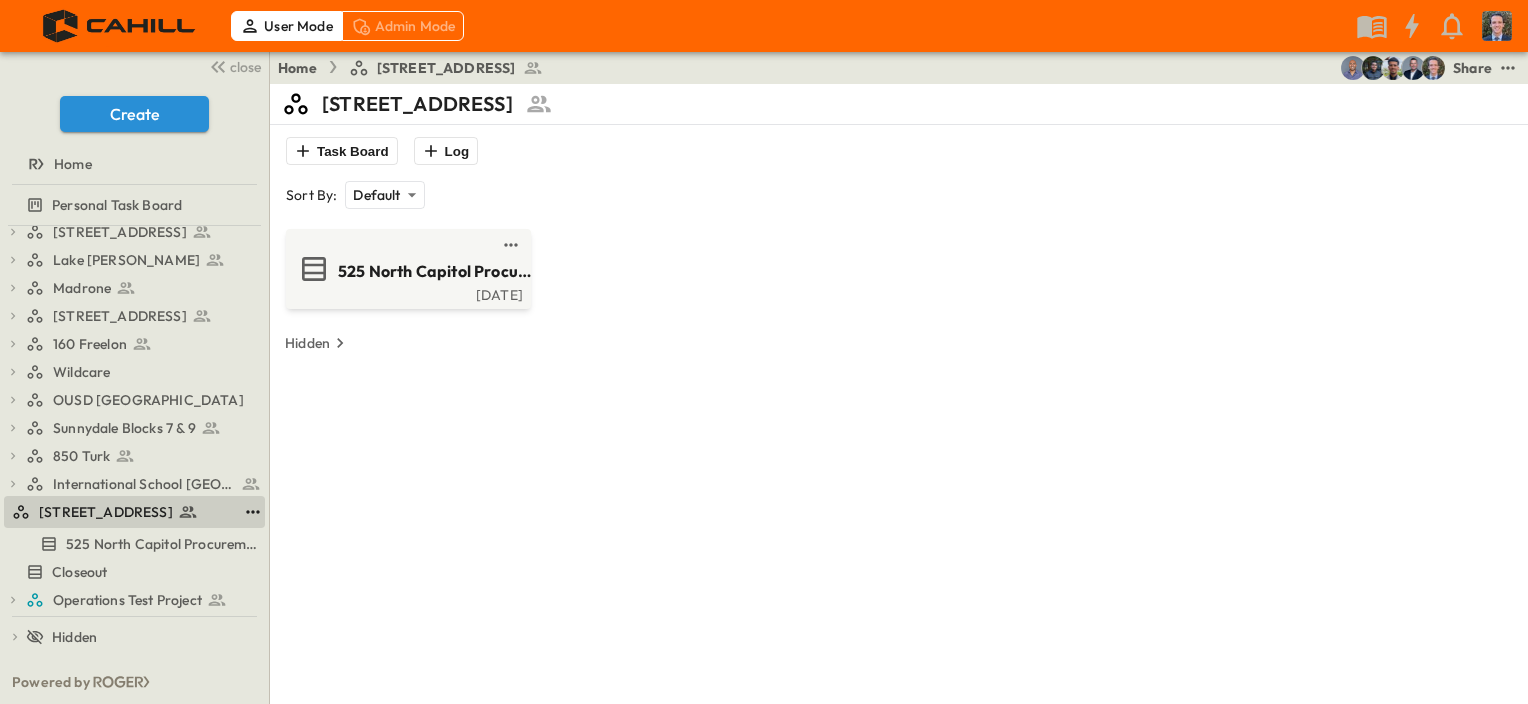 click 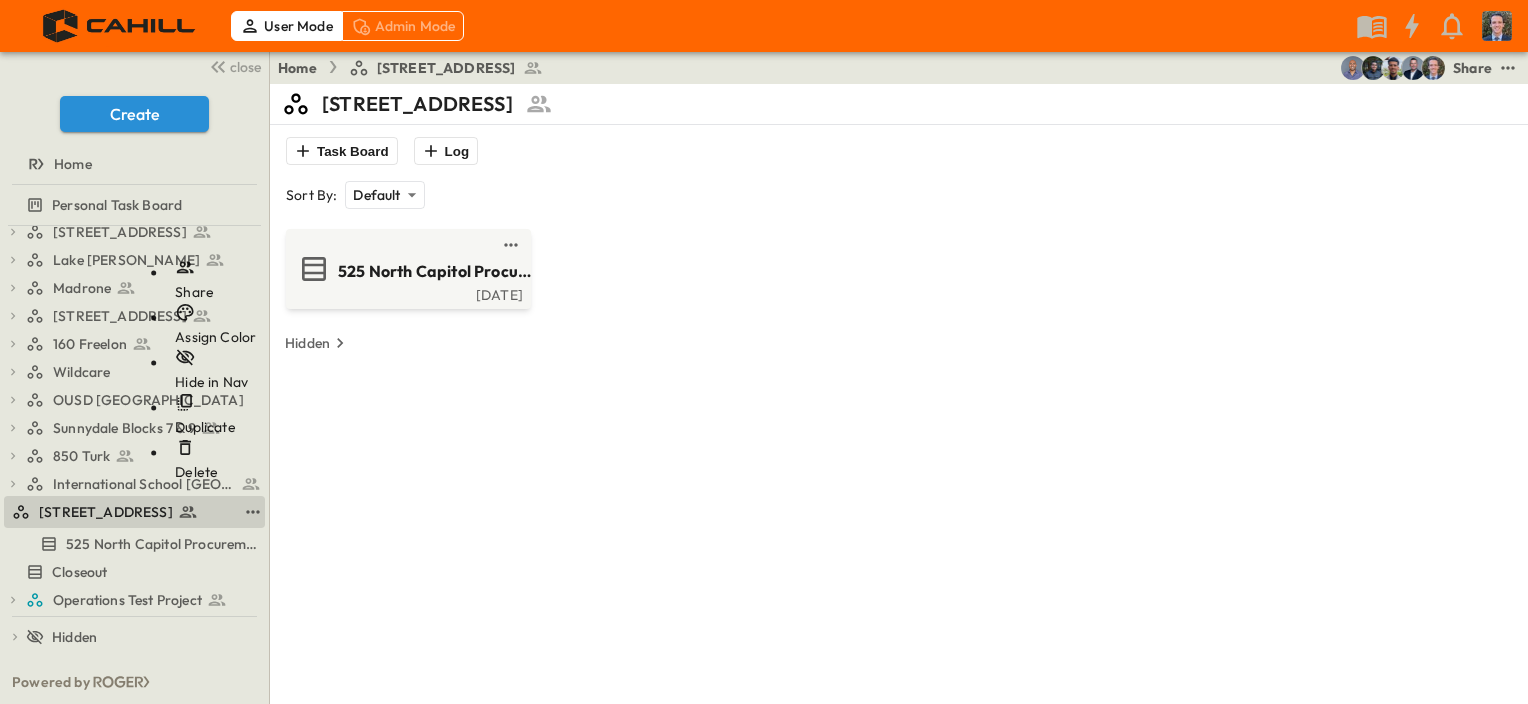 click on "Share" at bounding box center [194, 292] 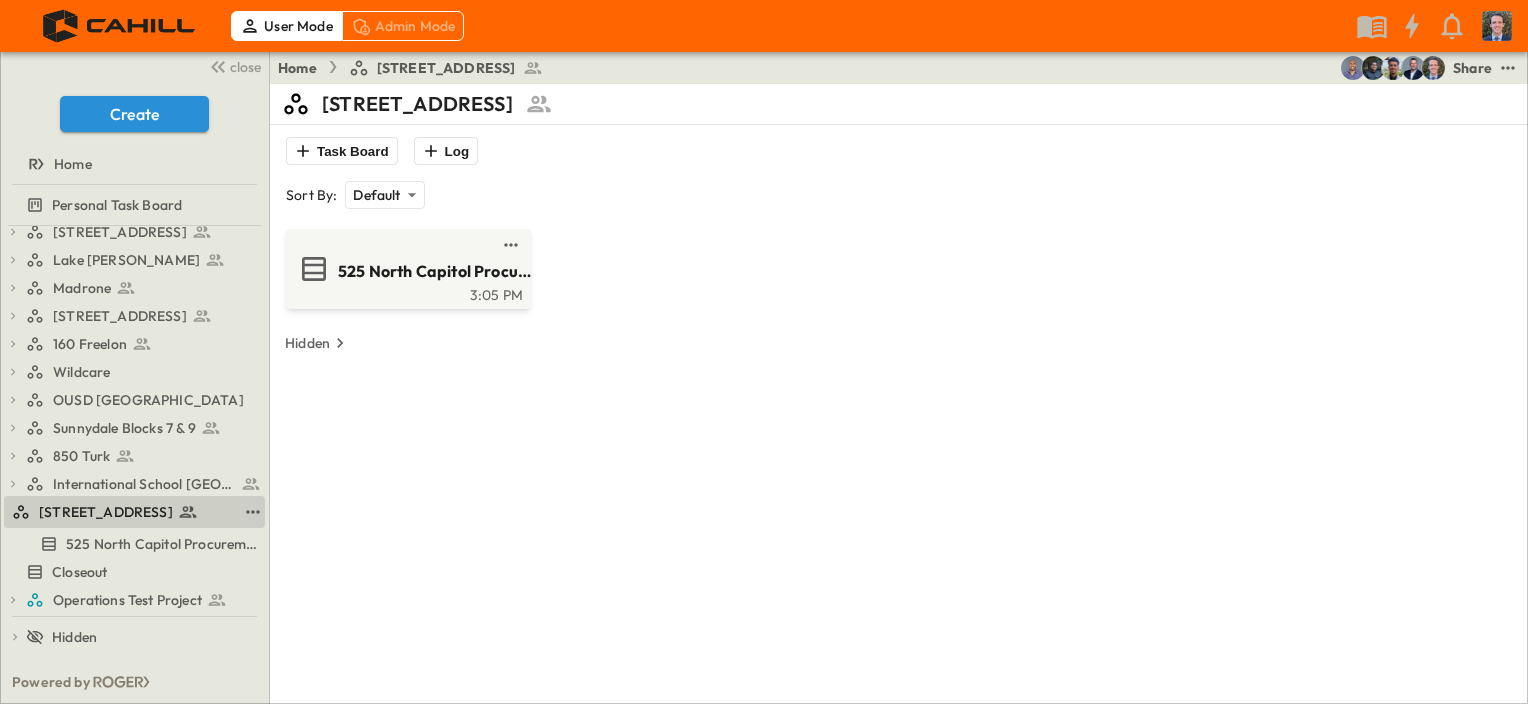 click at bounding box center [95, 780] 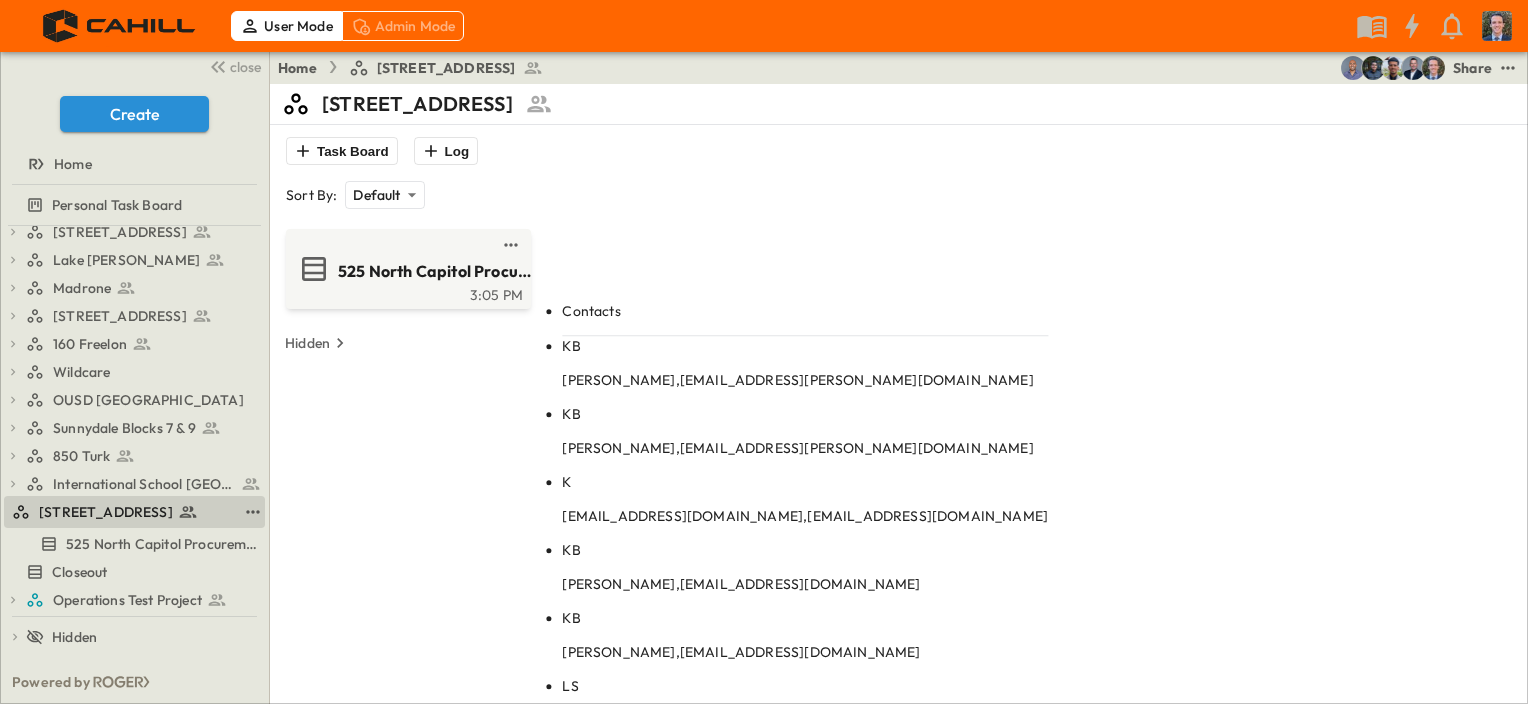 type on "**" 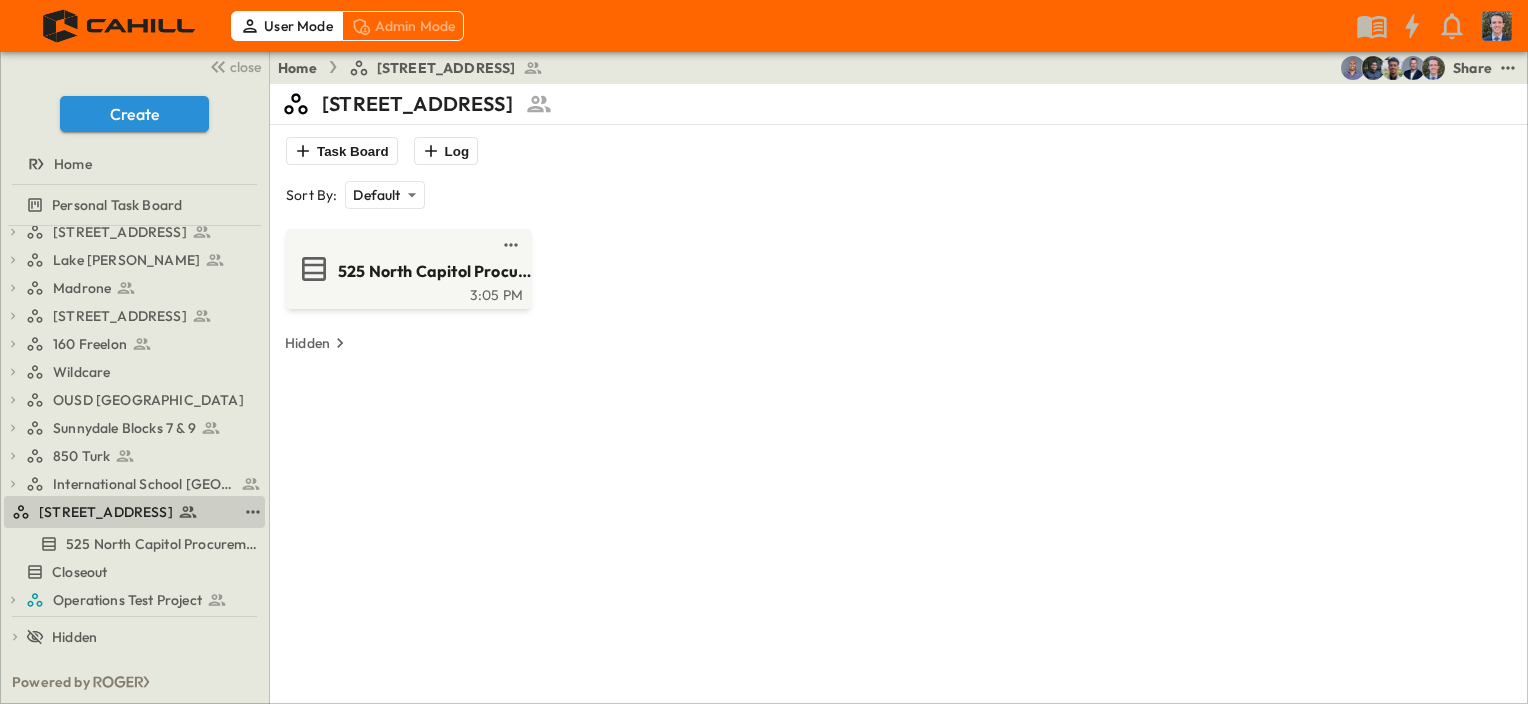 click on "Invite" at bounding box center (430, 986) 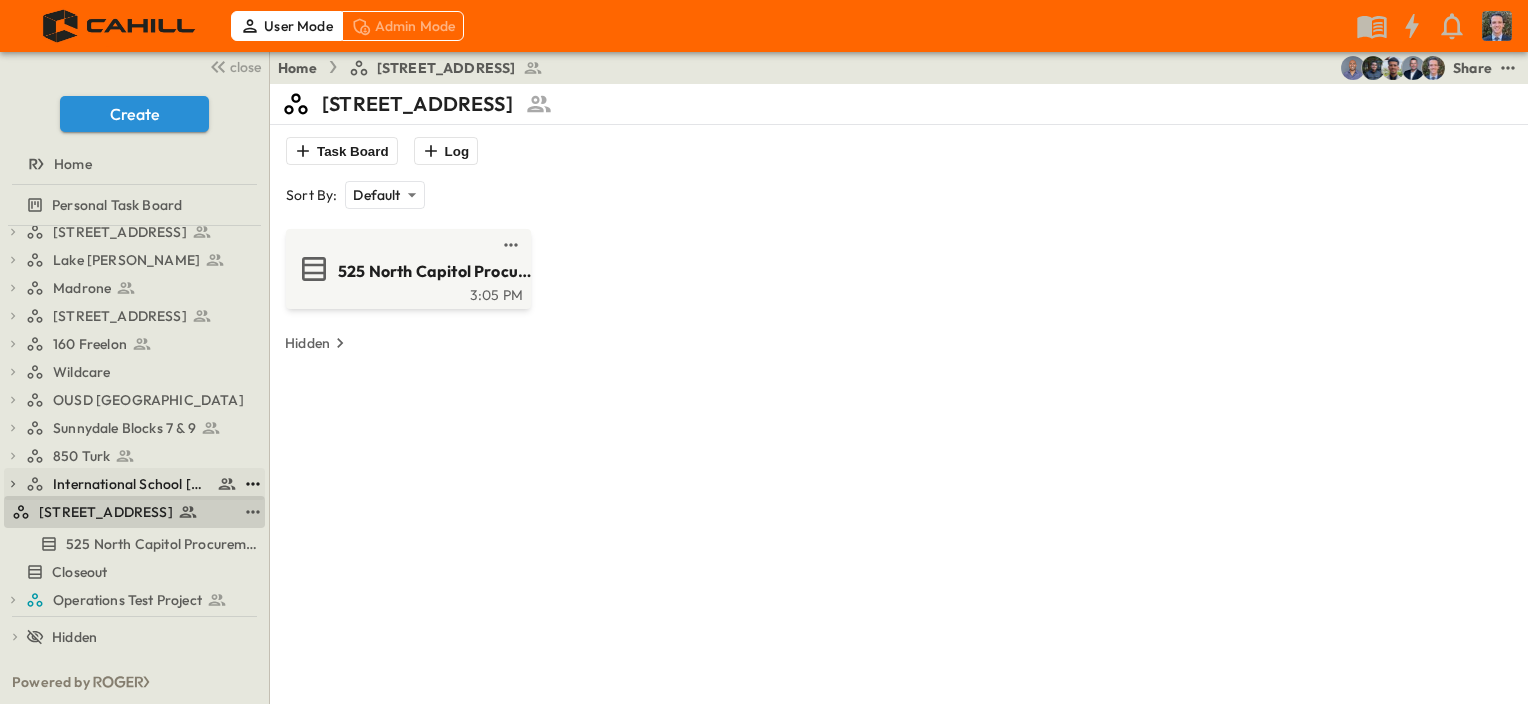 click 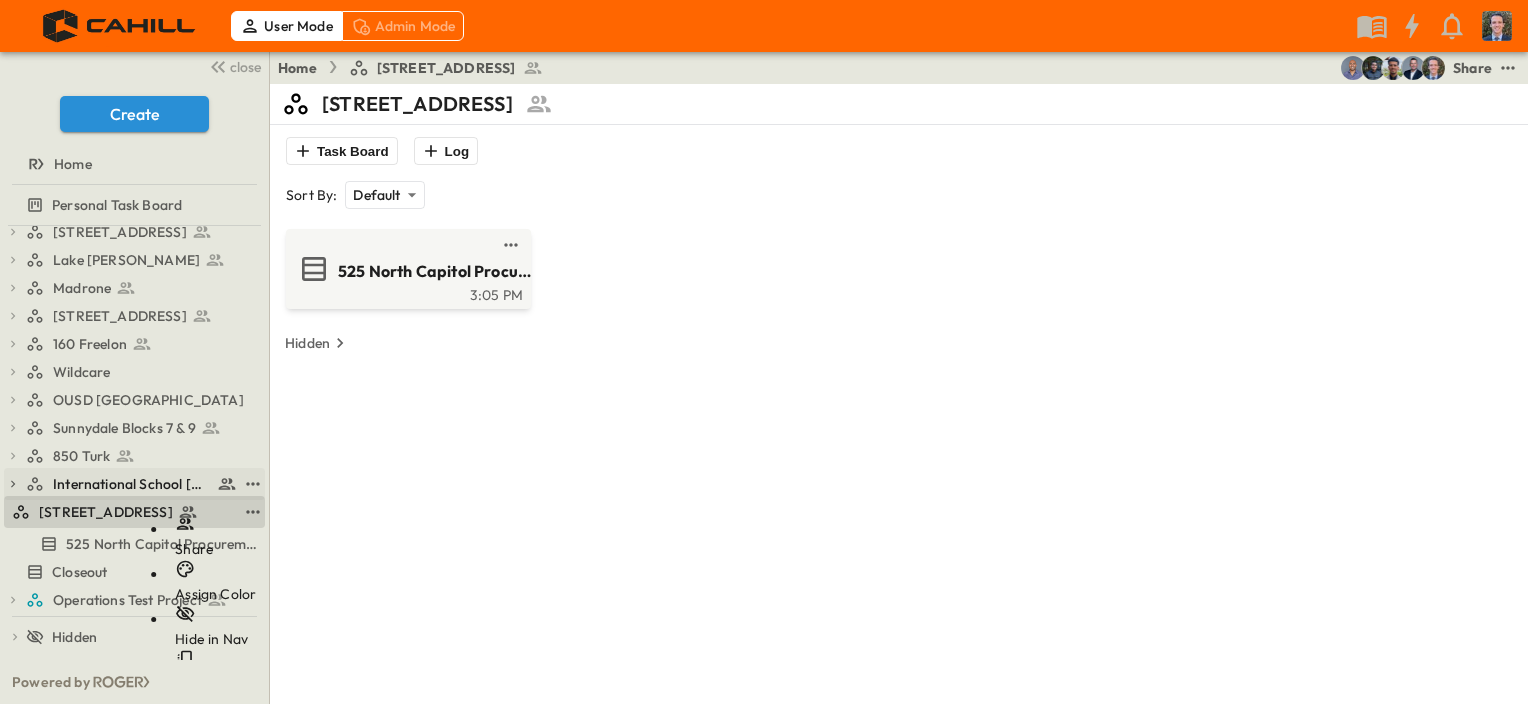 click on "Share" at bounding box center [194, 549] 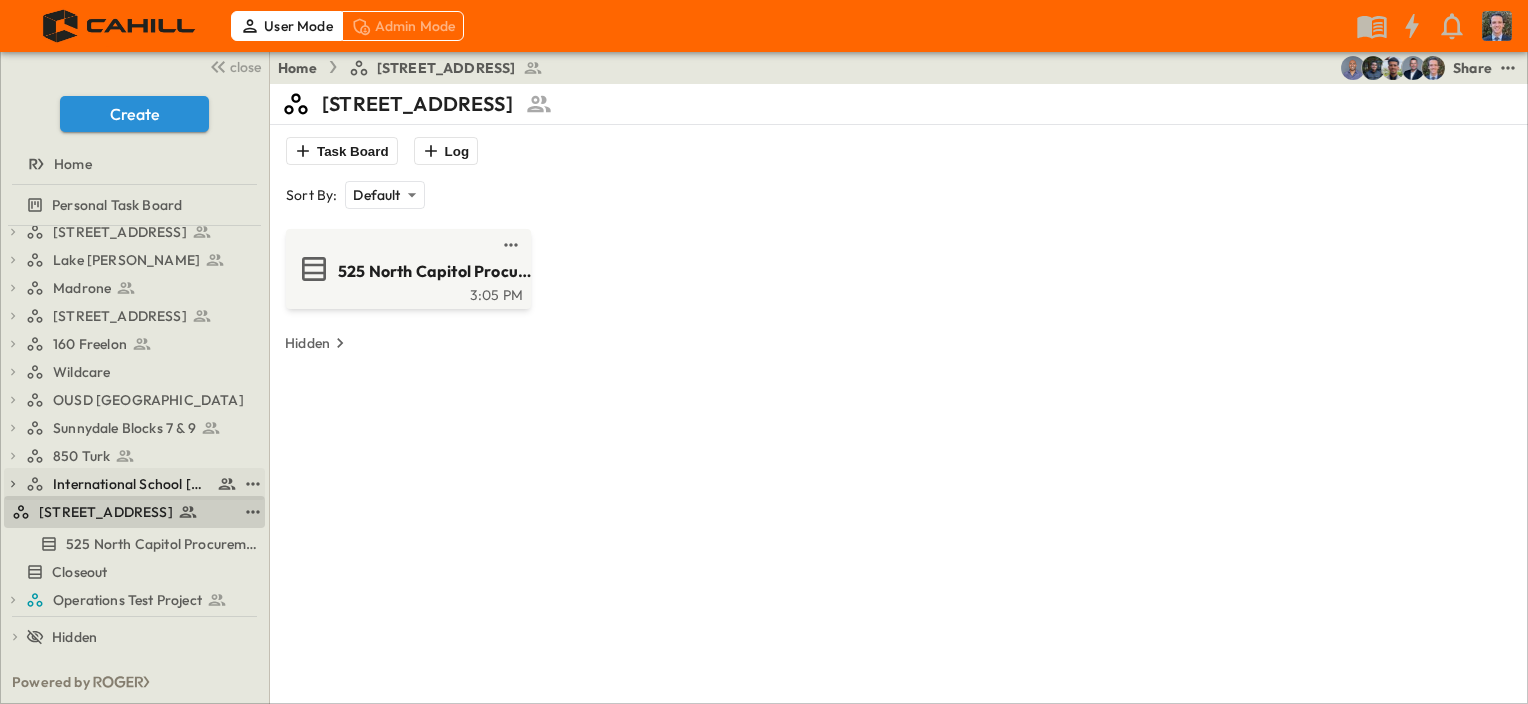 click at bounding box center [95, 780] 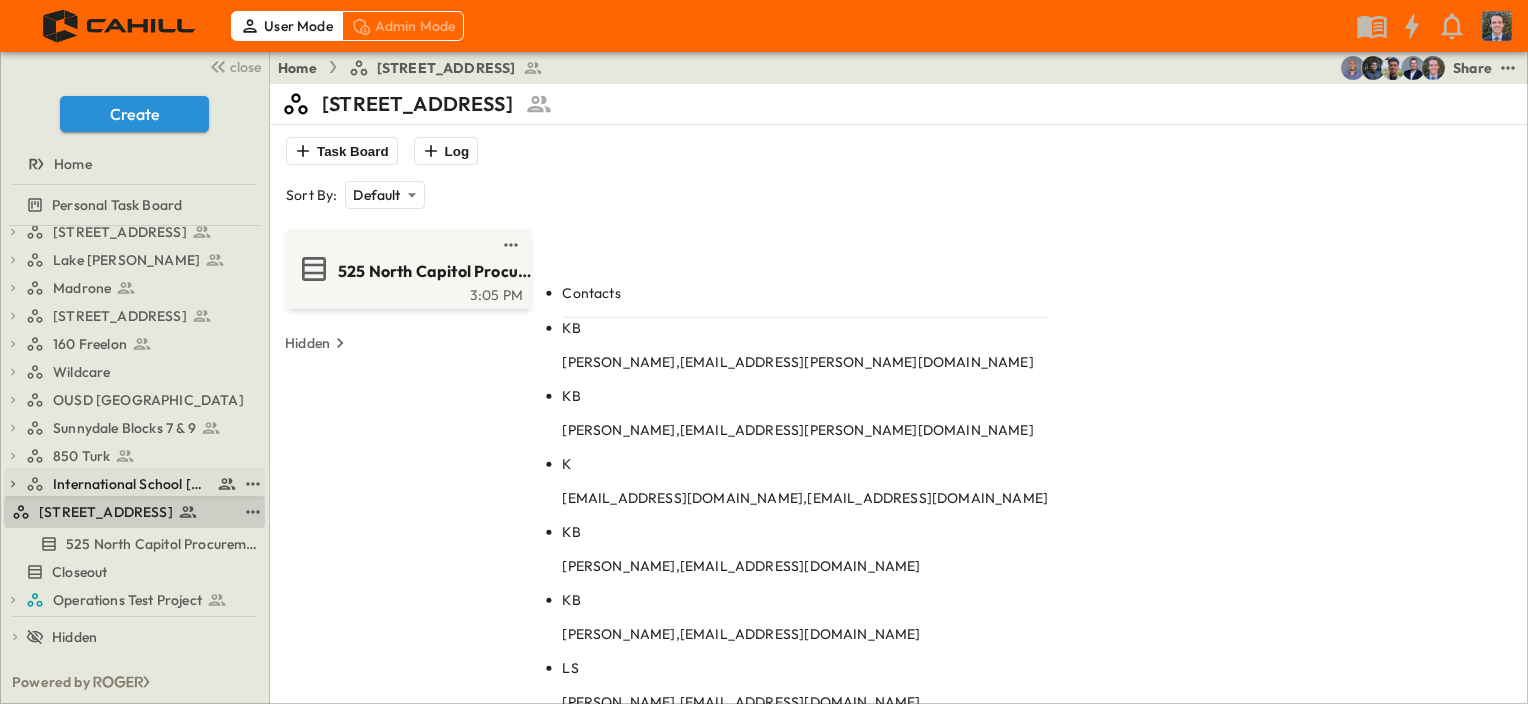 type on "**" 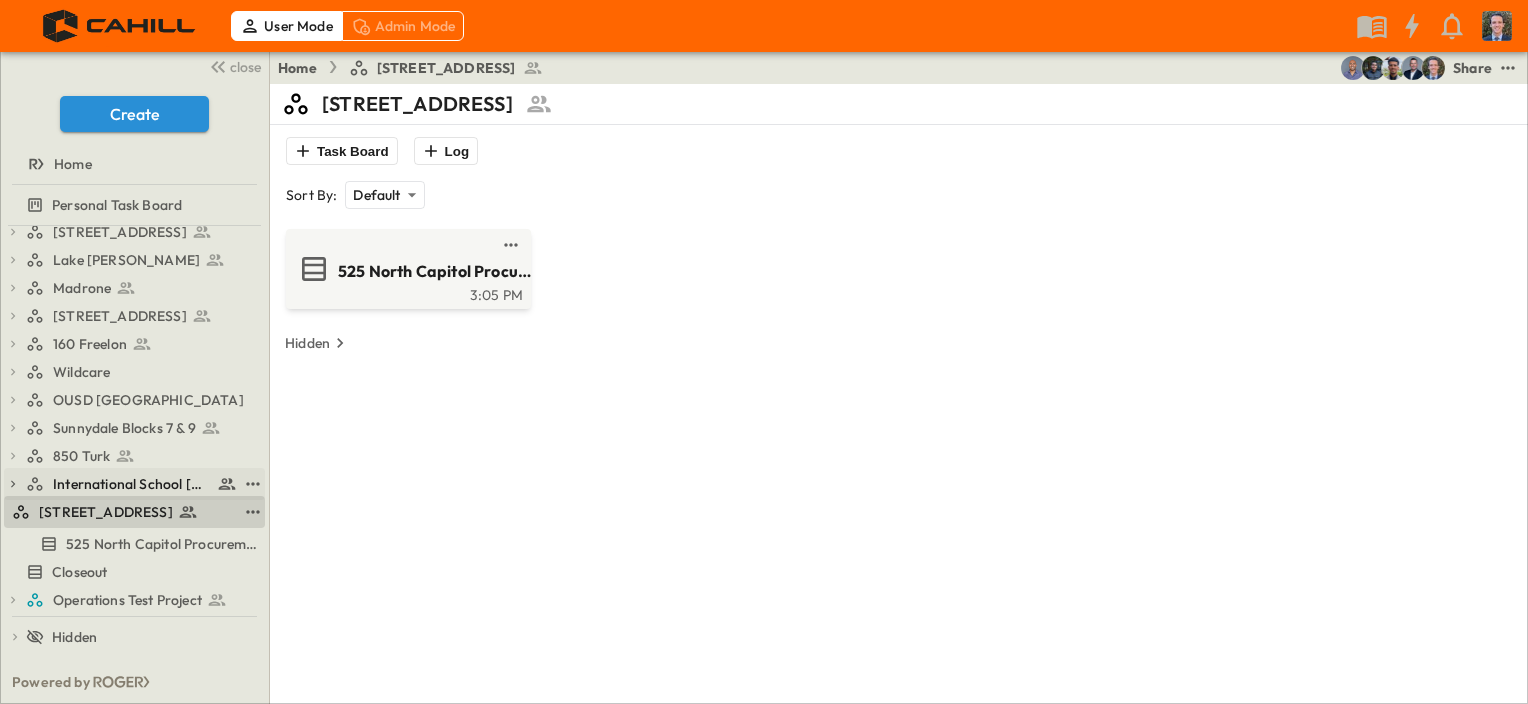 click on "Invite" at bounding box center [430, 986] 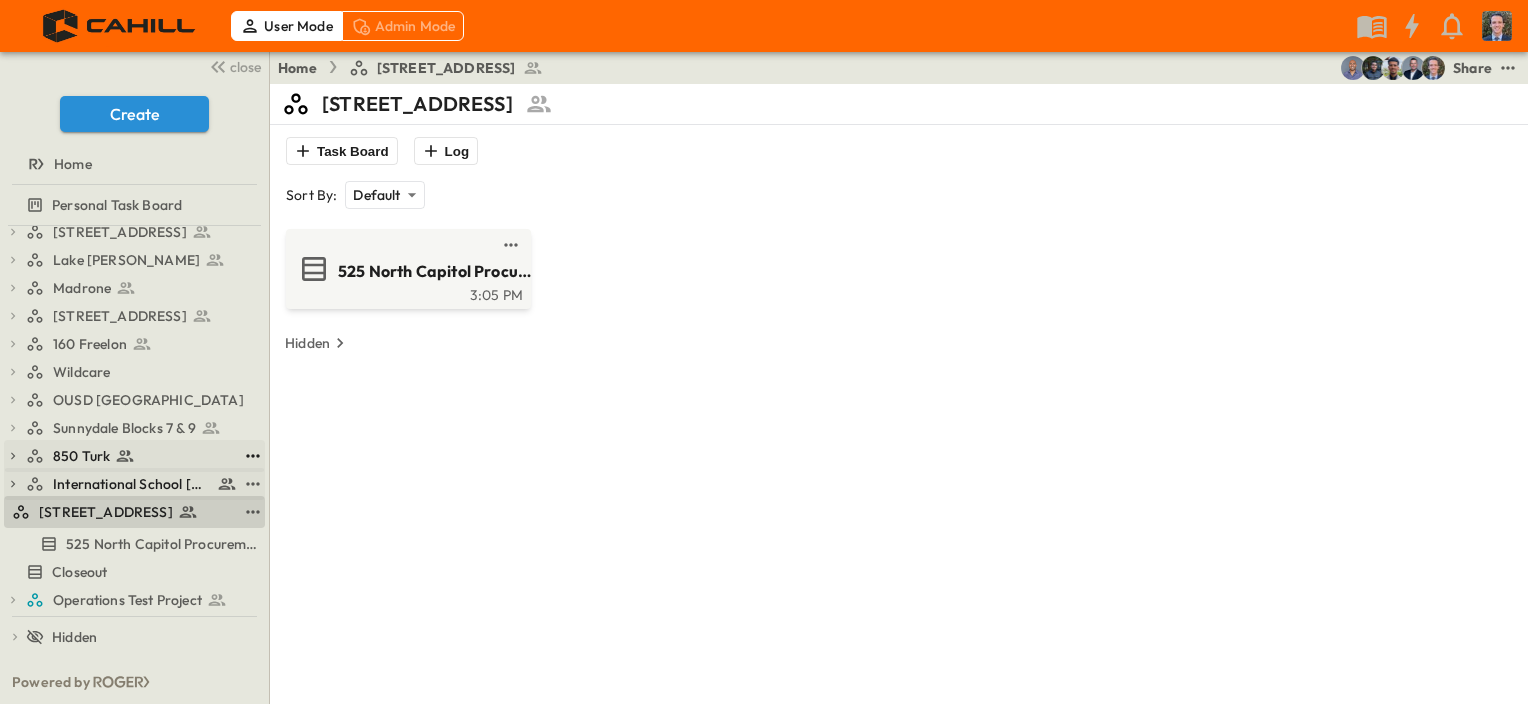 click 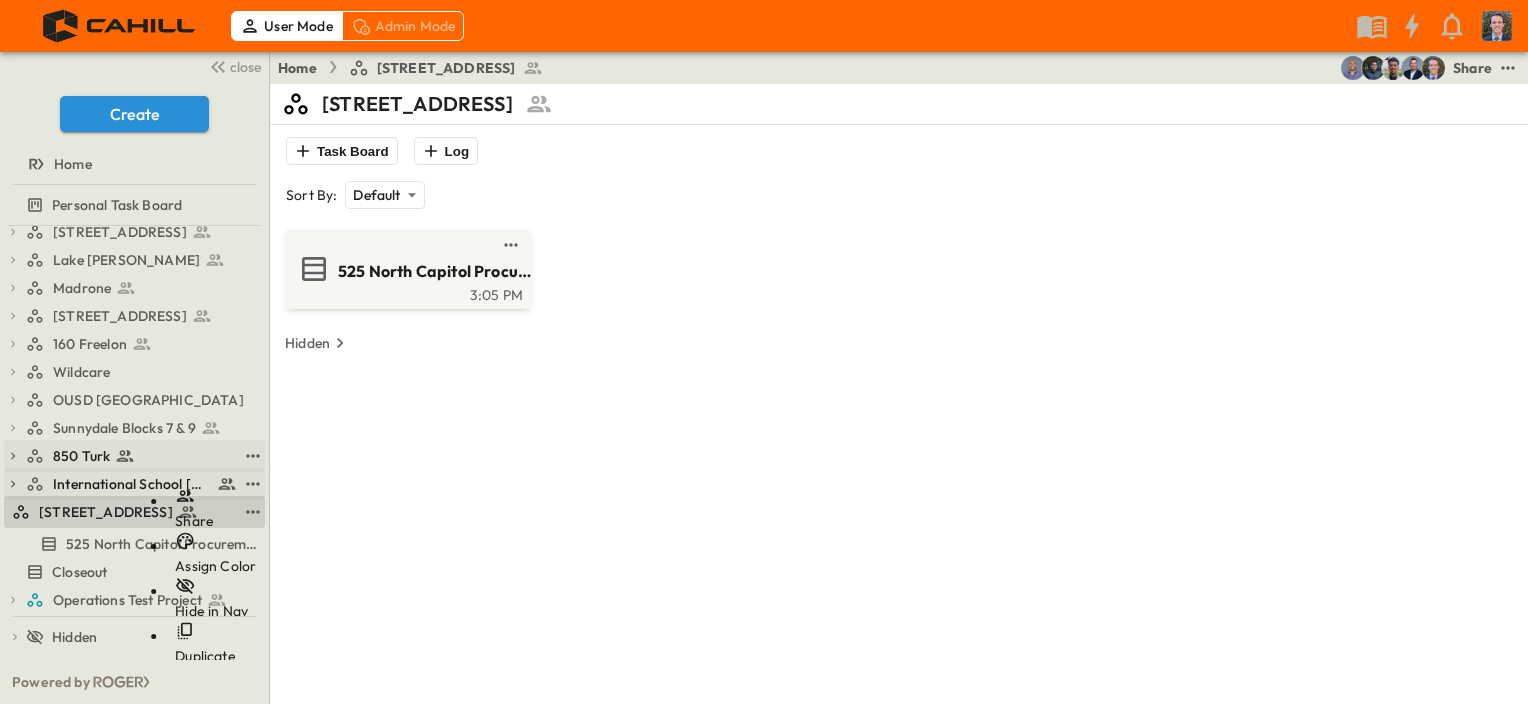 click on "Share" at bounding box center [194, 521] 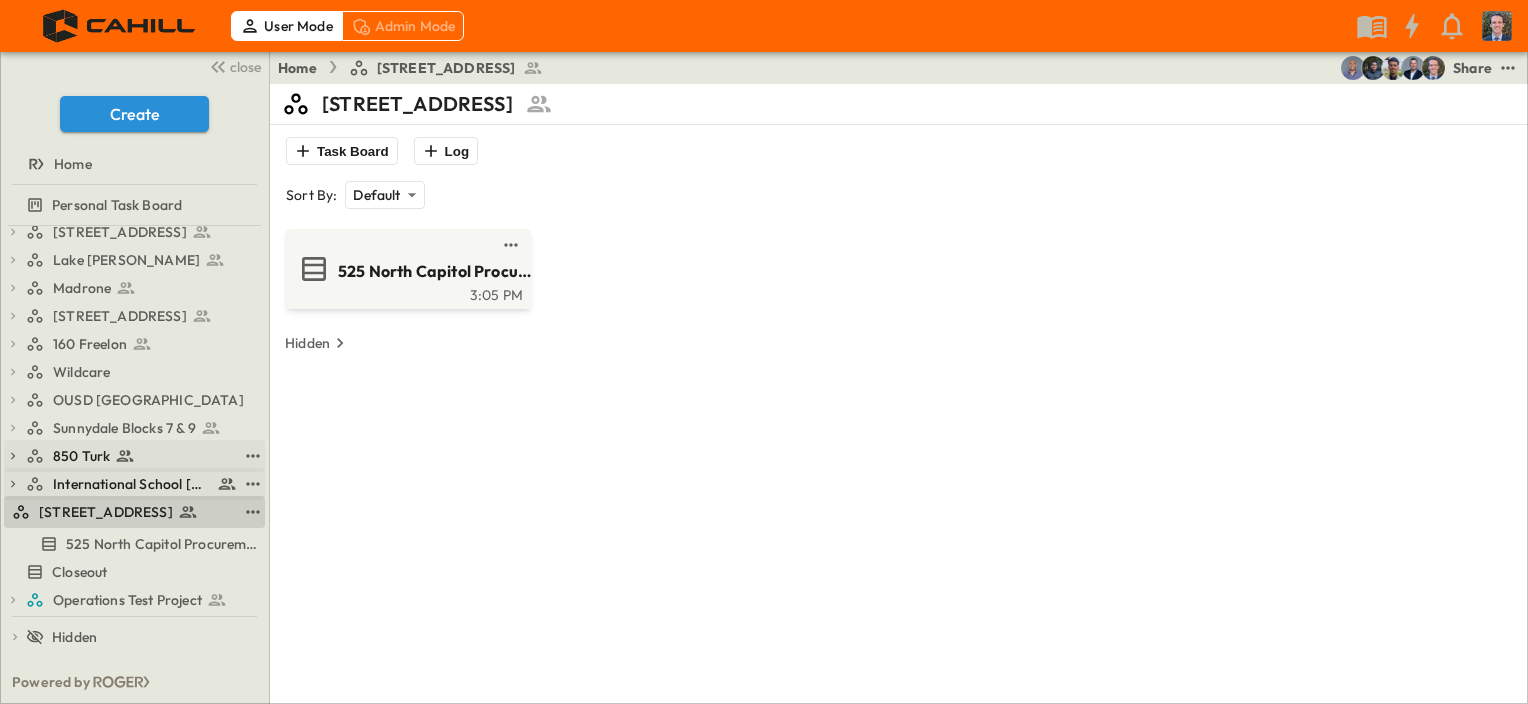 click on "editor ​" at bounding box center (121, 779) 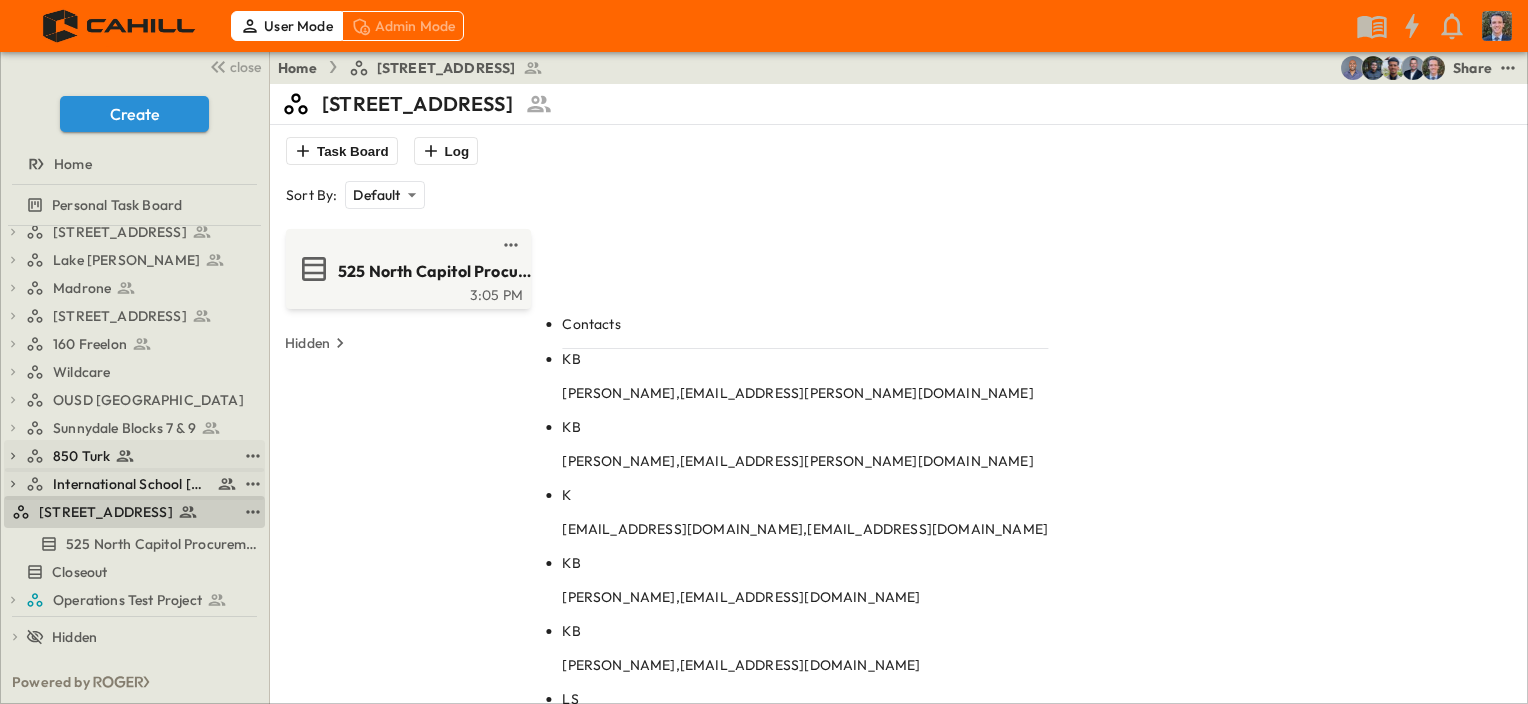 type on "**" 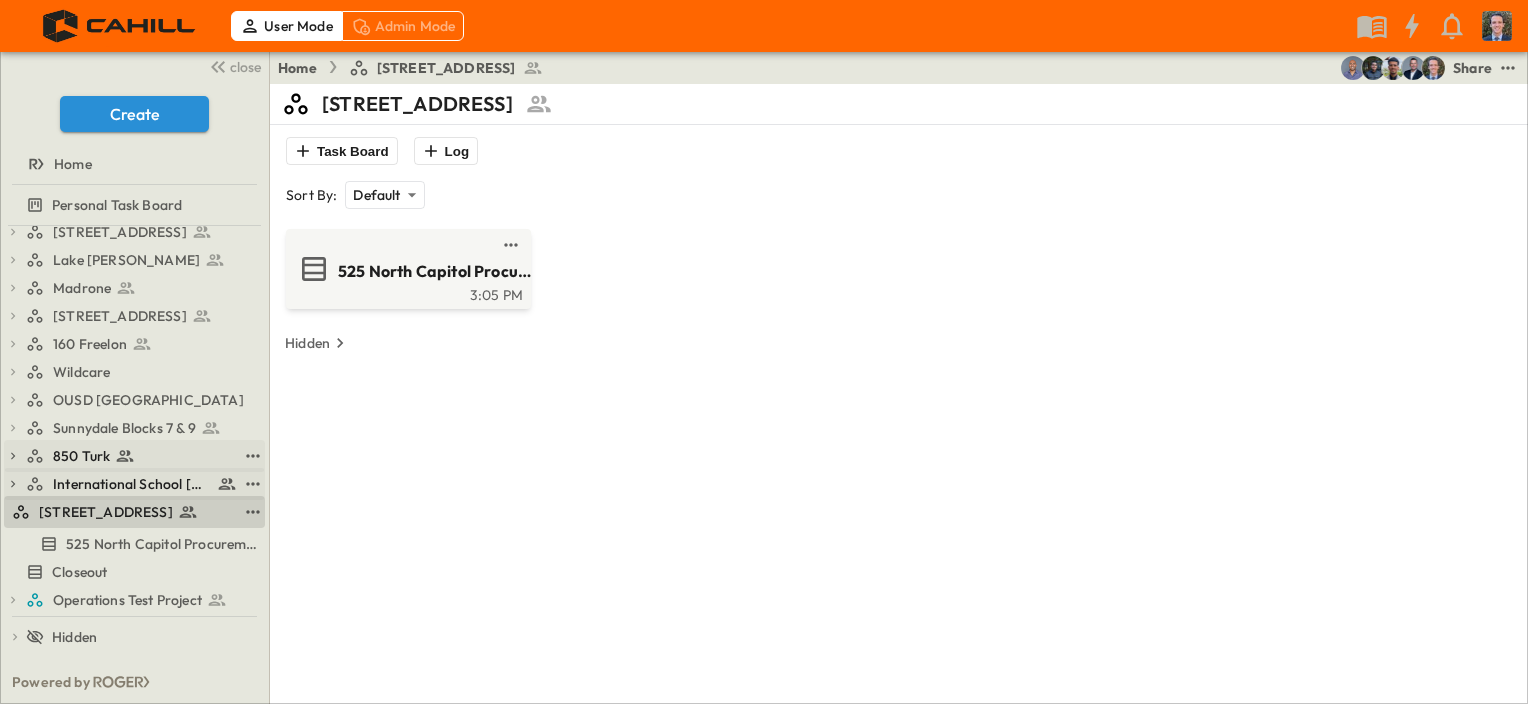 click on "Invite" at bounding box center (430, 986) 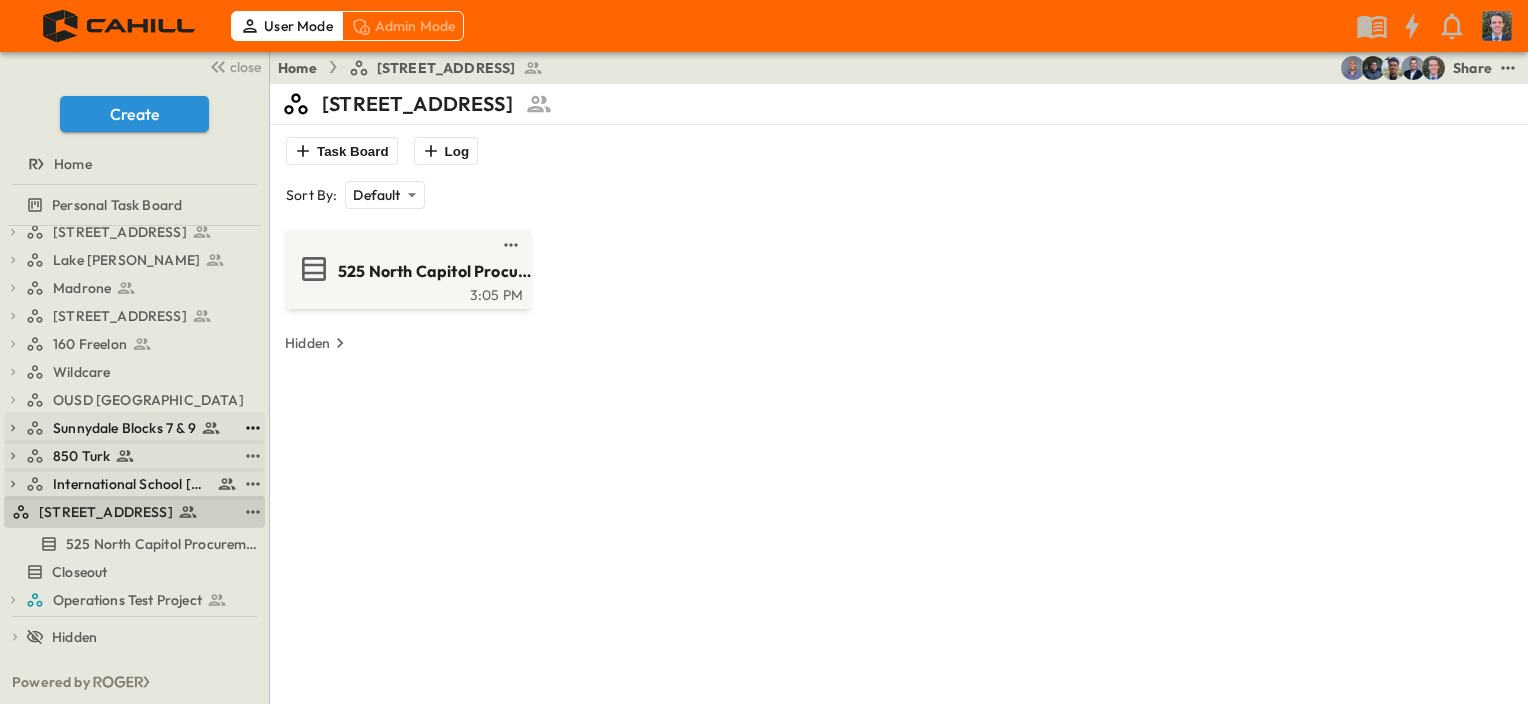 click 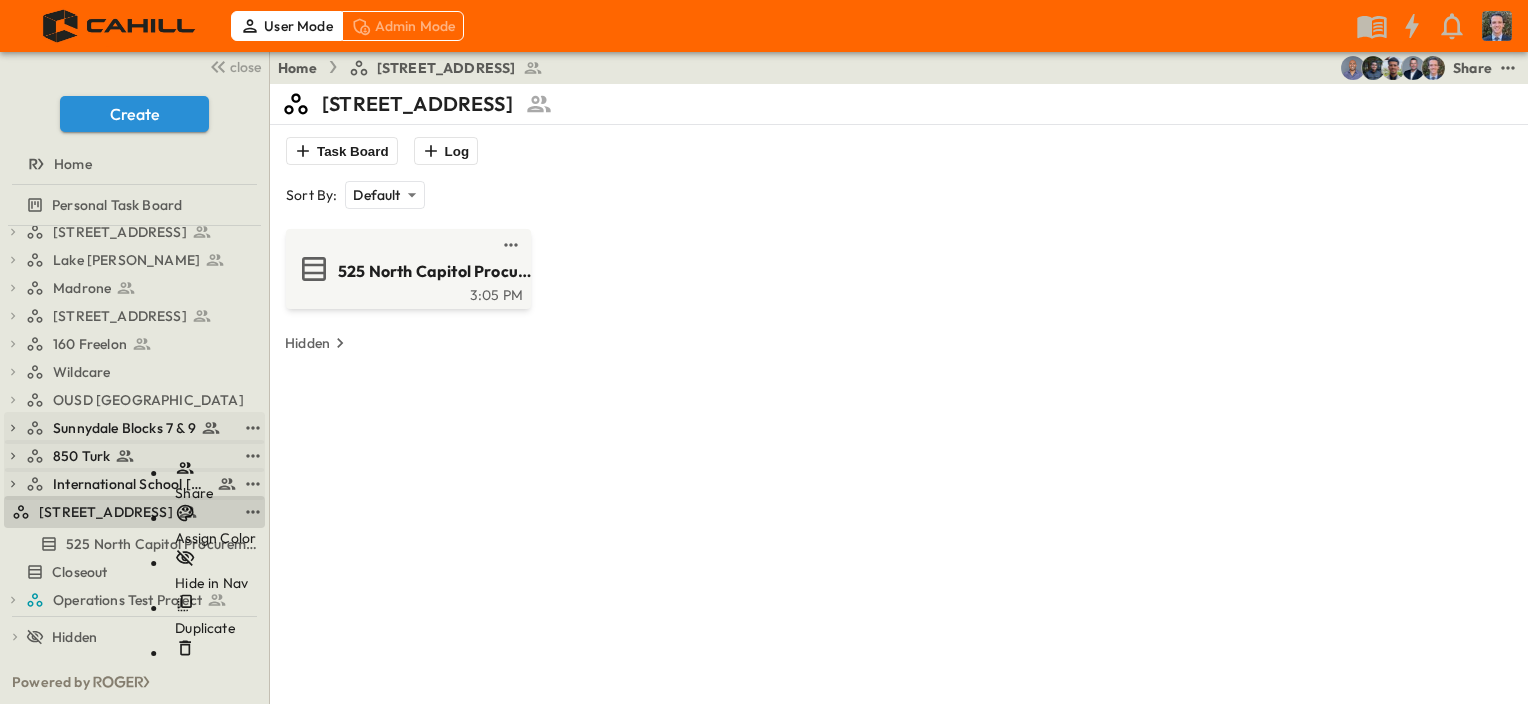 click on "Share" at bounding box center (194, 493) 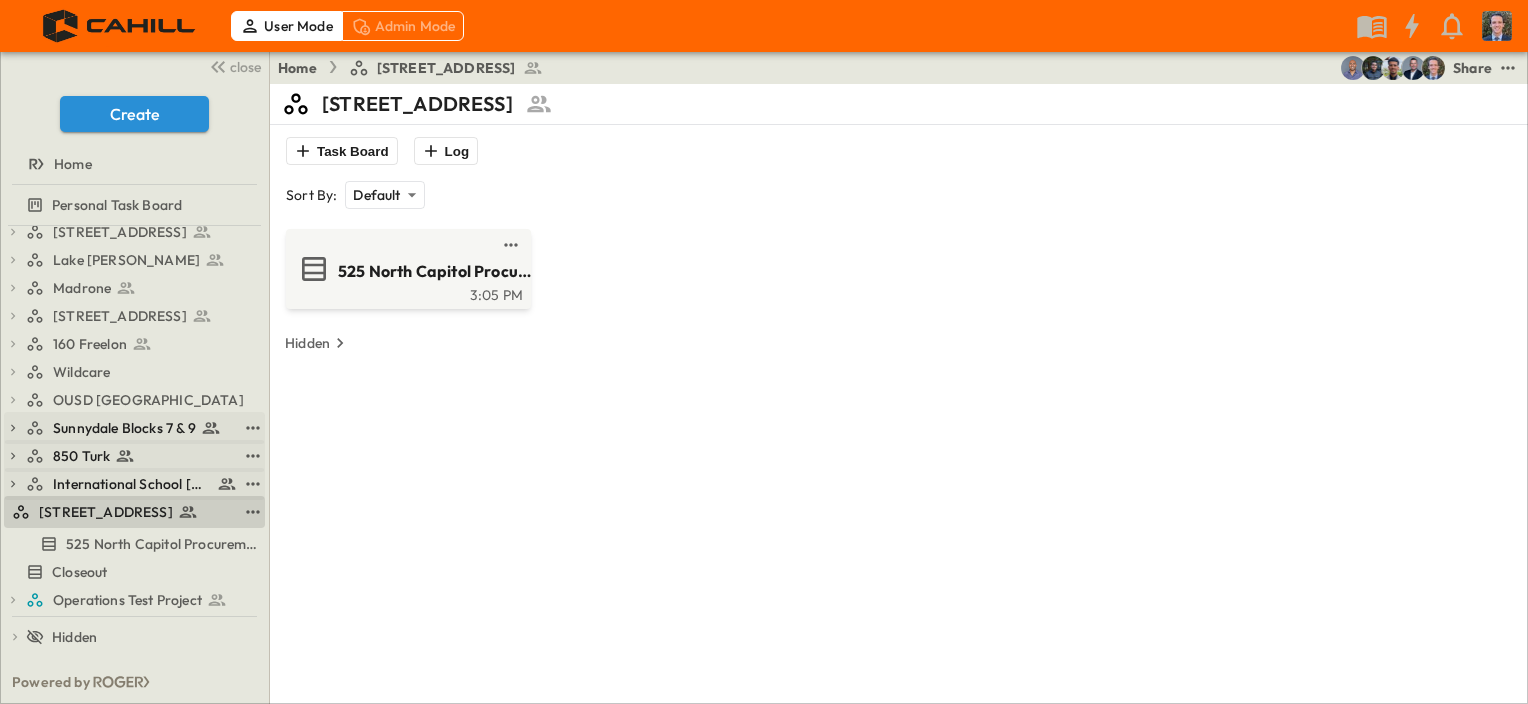 click at bounding box center [95, 780] 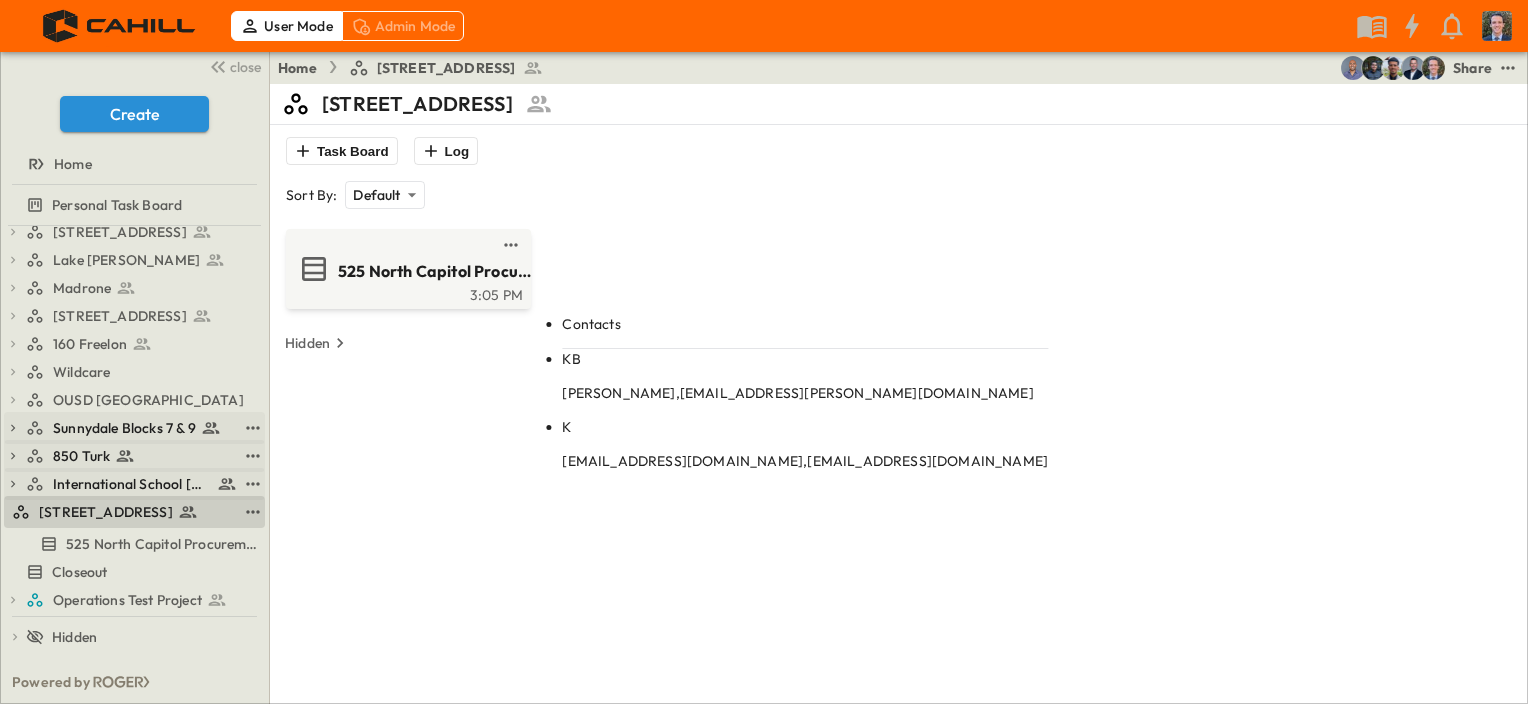 type on "***" 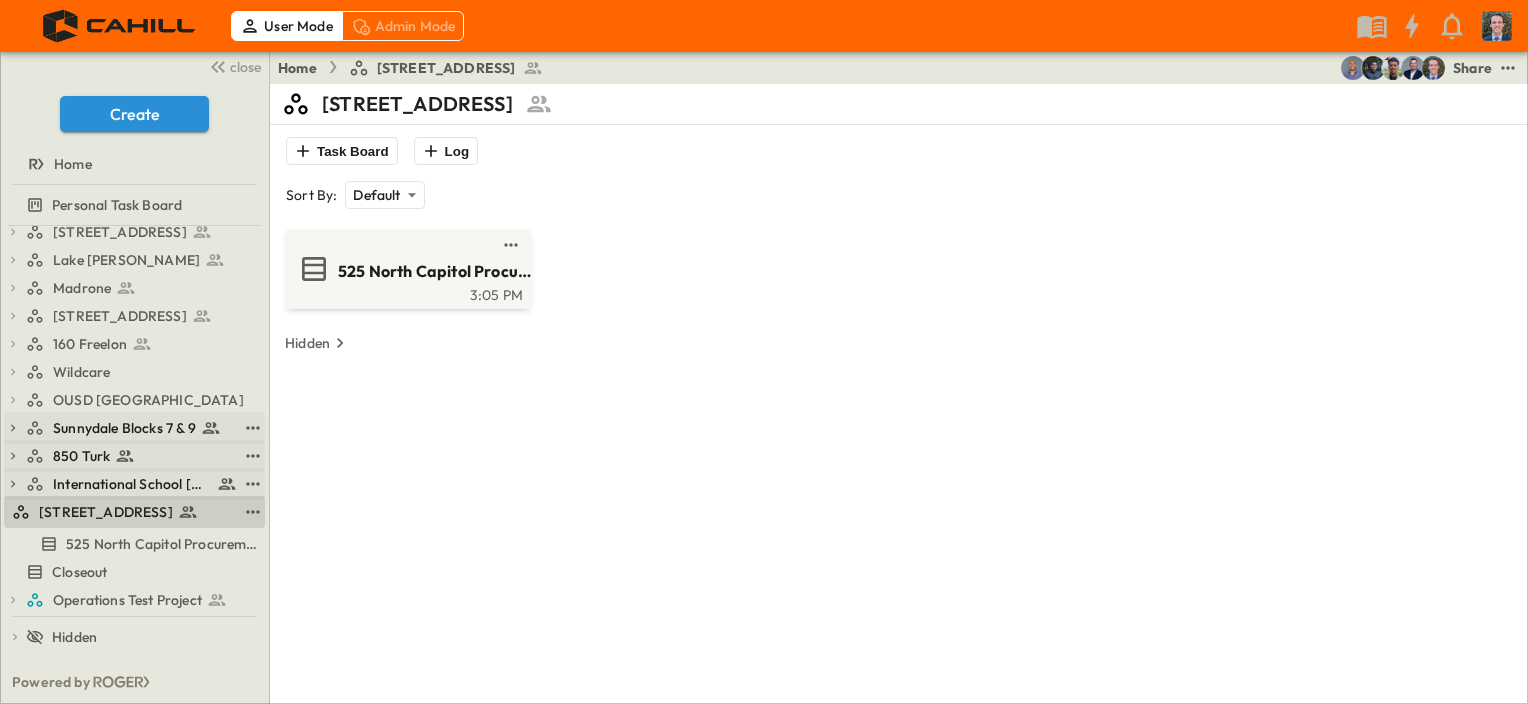 click on "Invite" at bounding box center [430, 986] 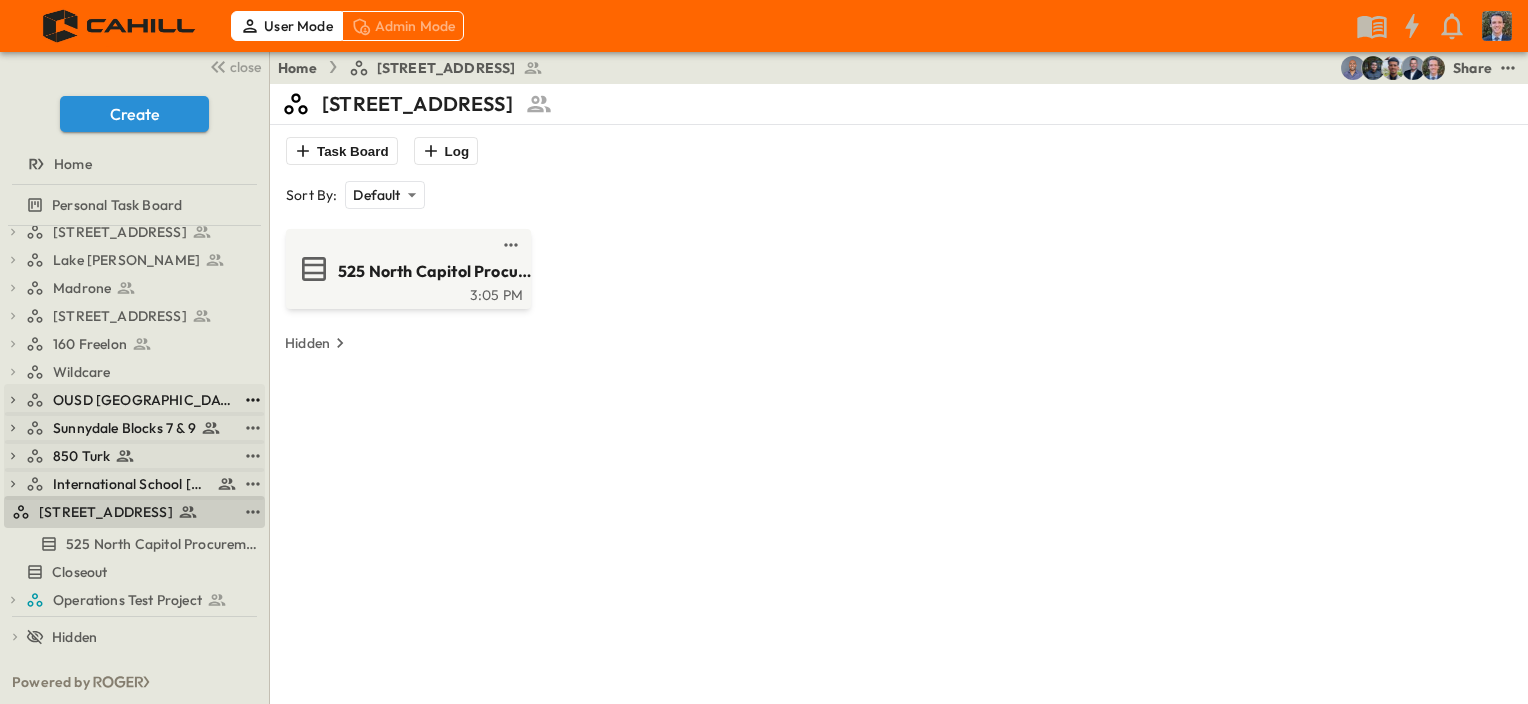 click 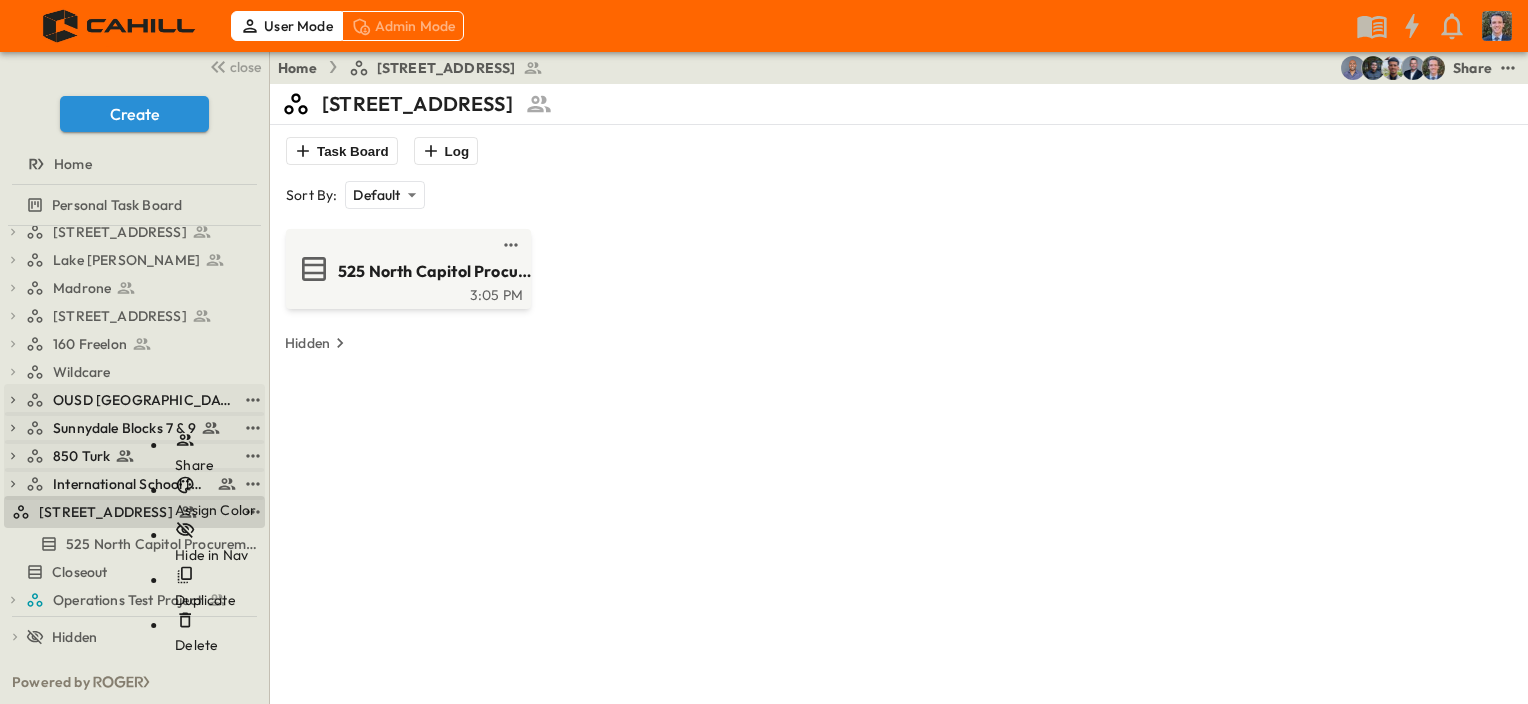 click on "Share" at bounding box center (194, 465) 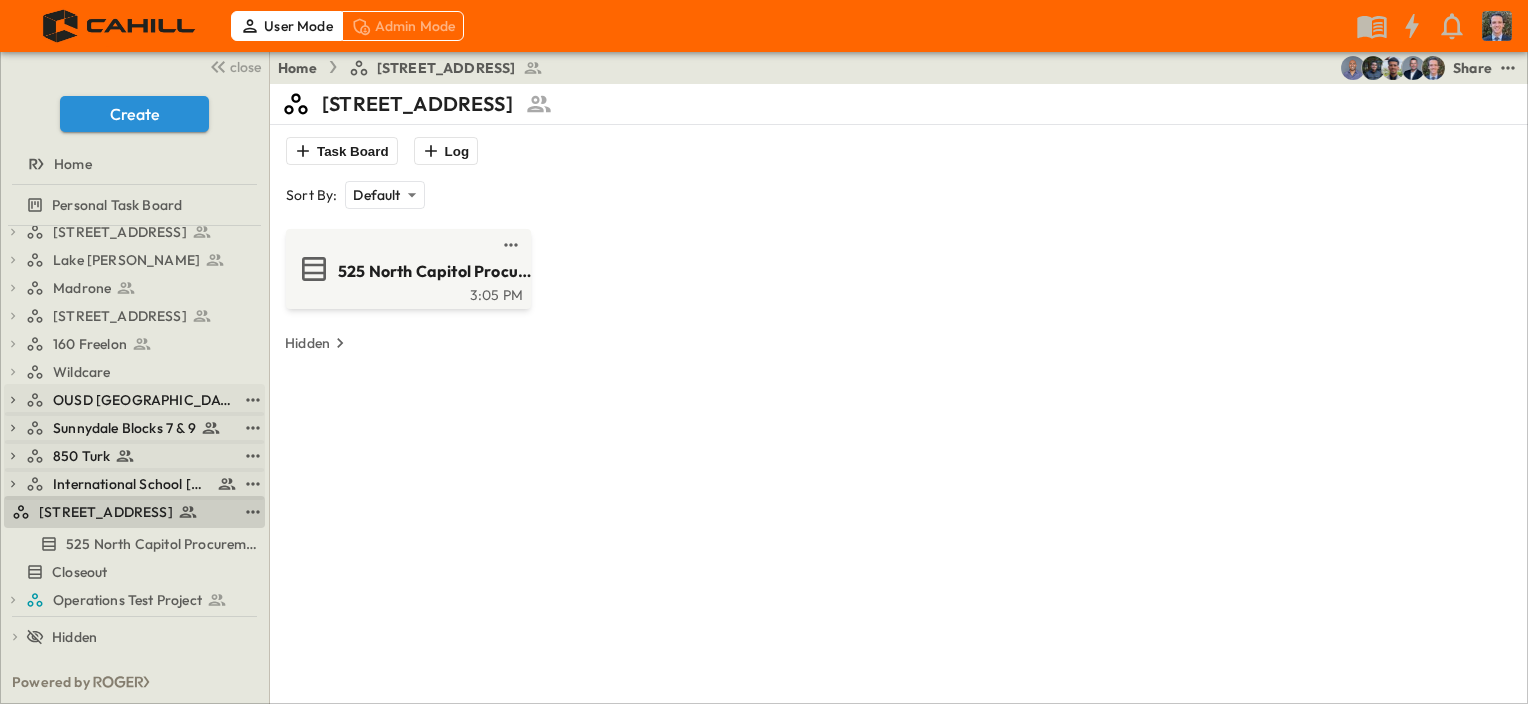 click at bounding box center [95, 780] 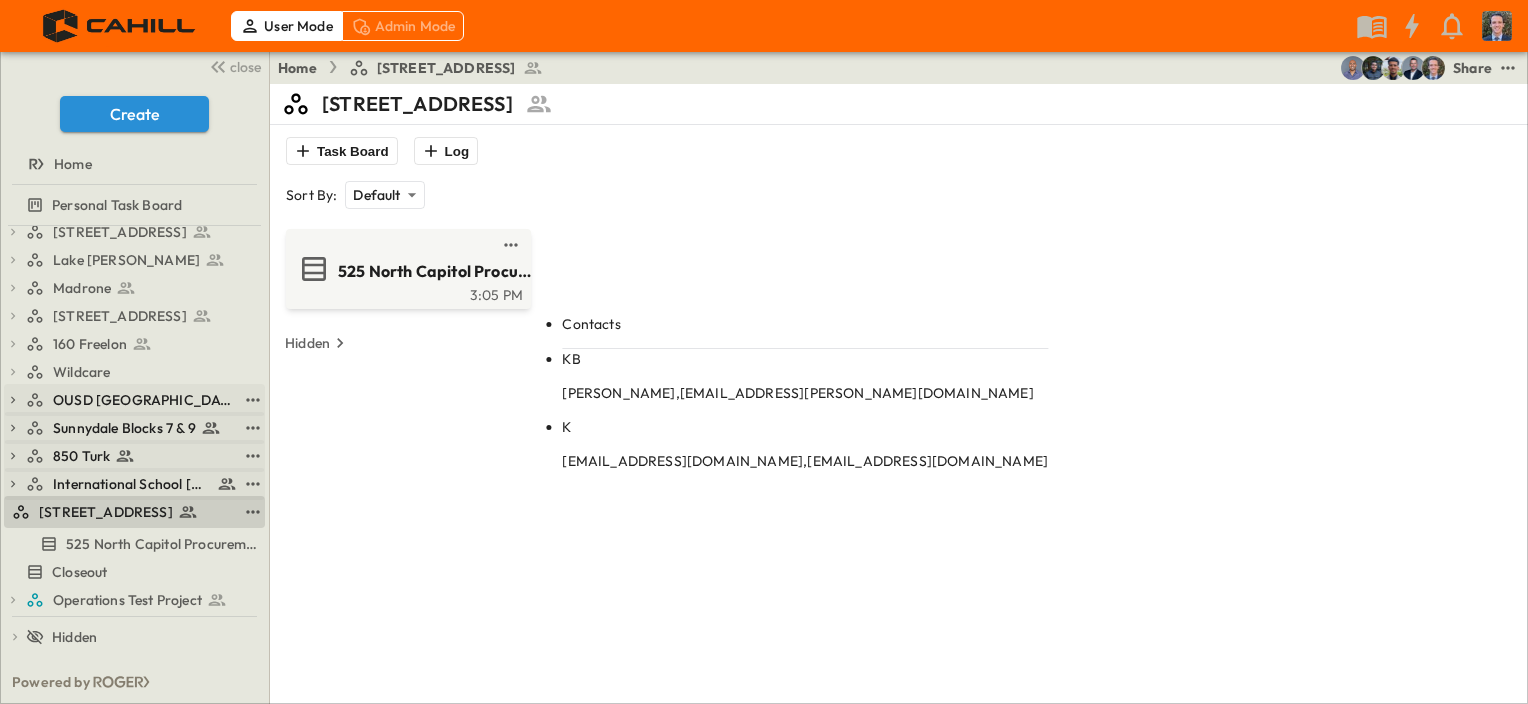 type on "***" 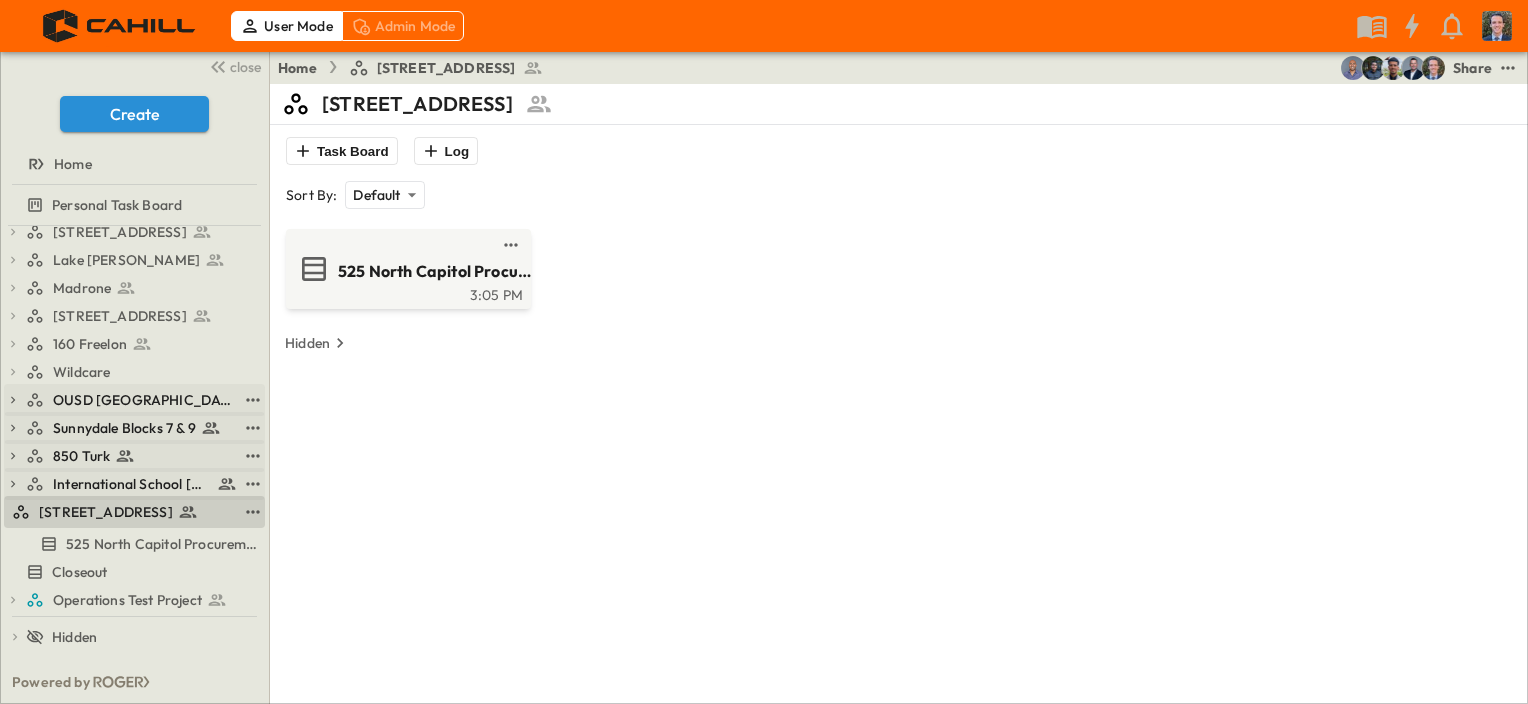 click on "Invite" at bounding box center (430, 986) 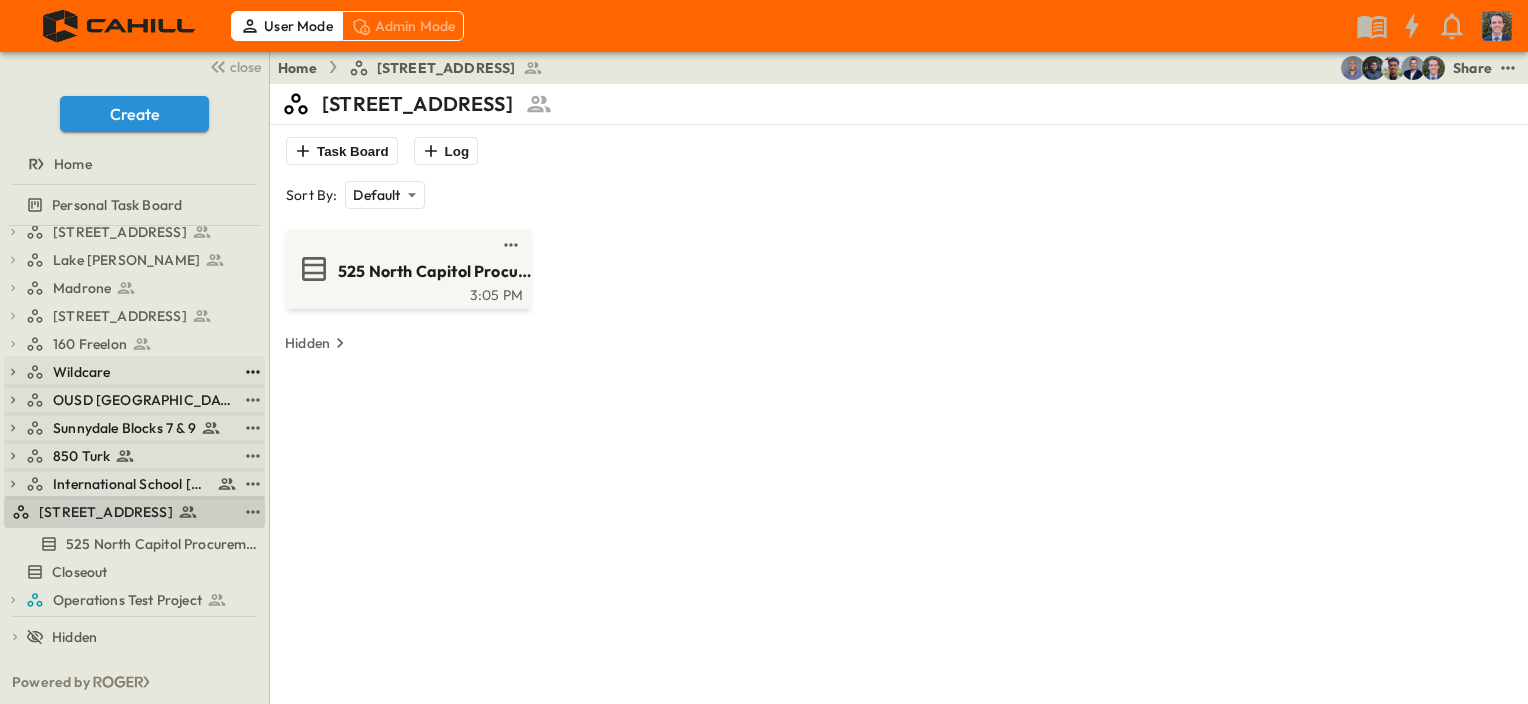 click 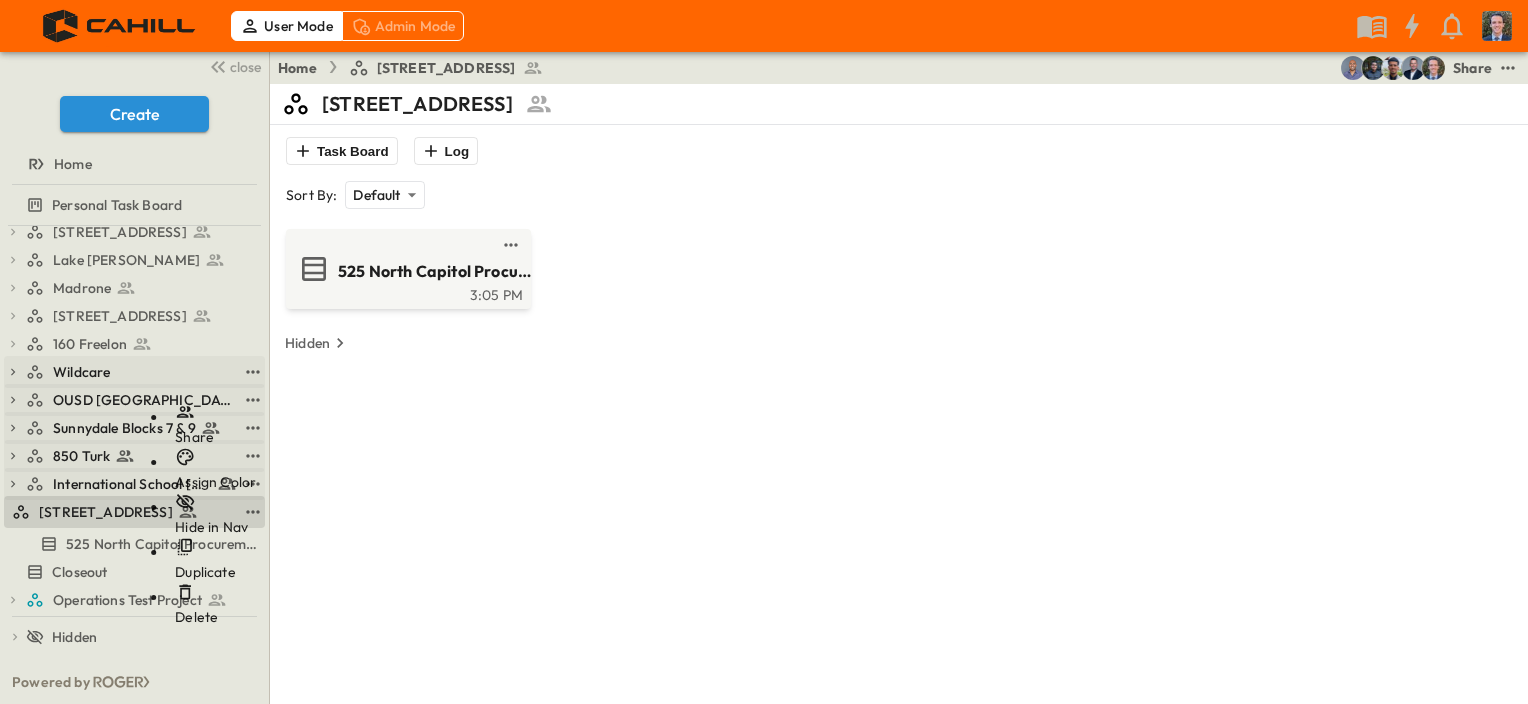 click on "Share" at bounding box center (194, 437) 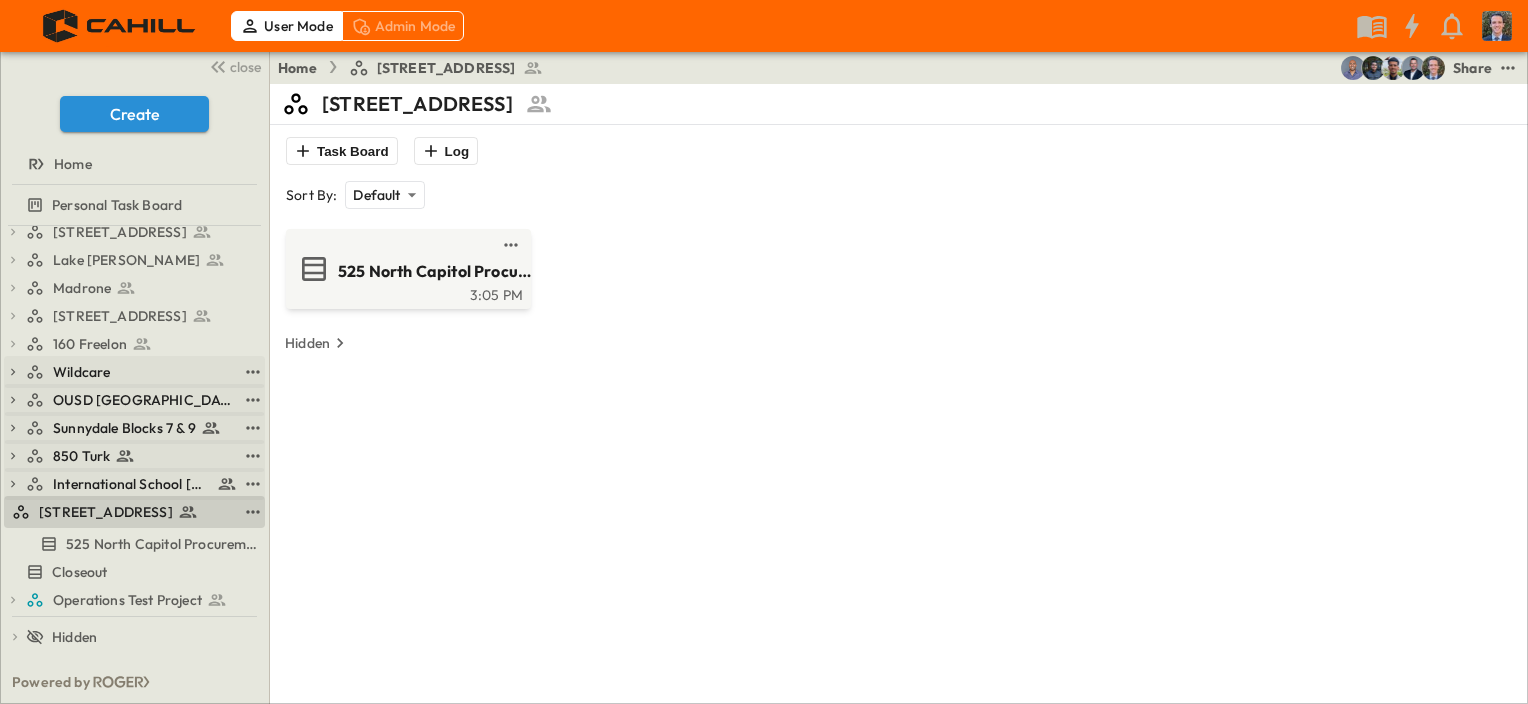 click at bounding box center [95, 780] 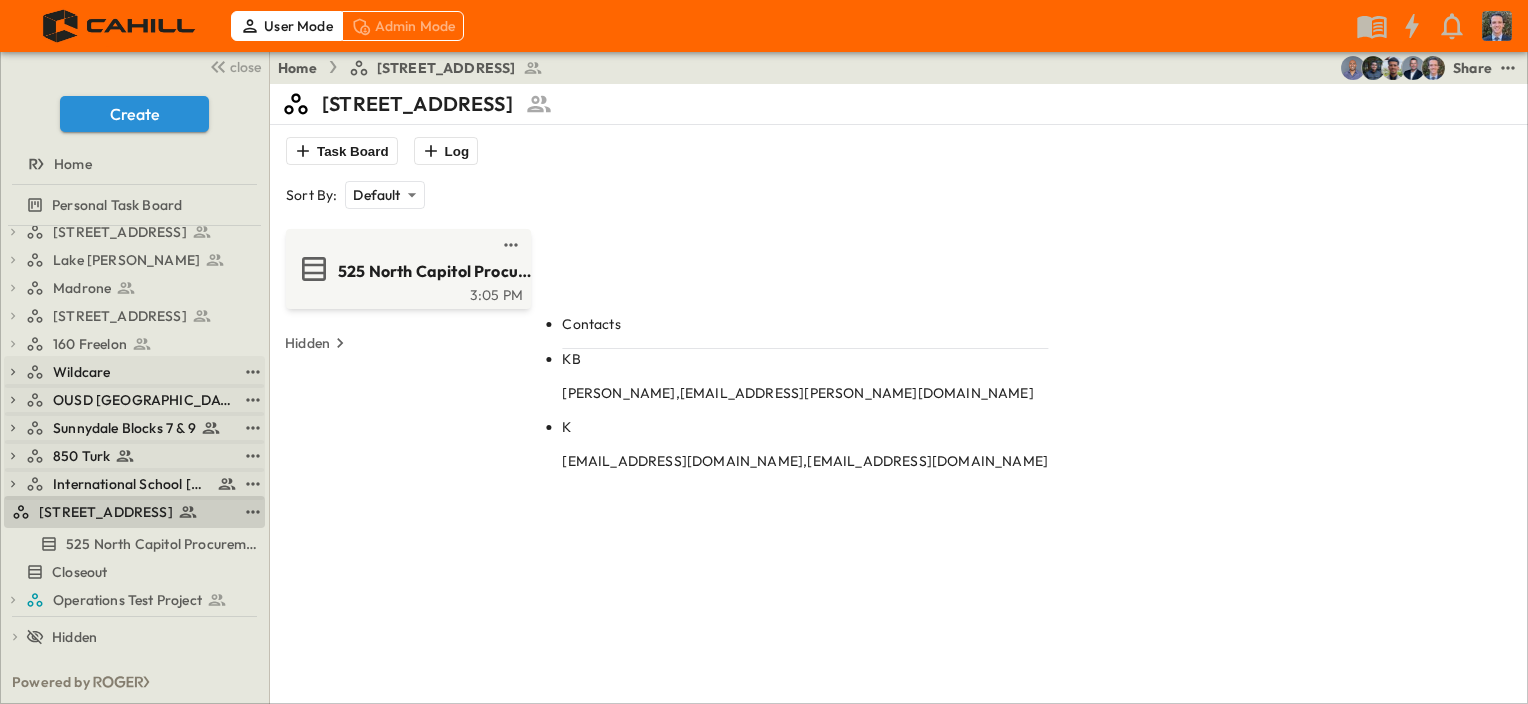 type on "***" 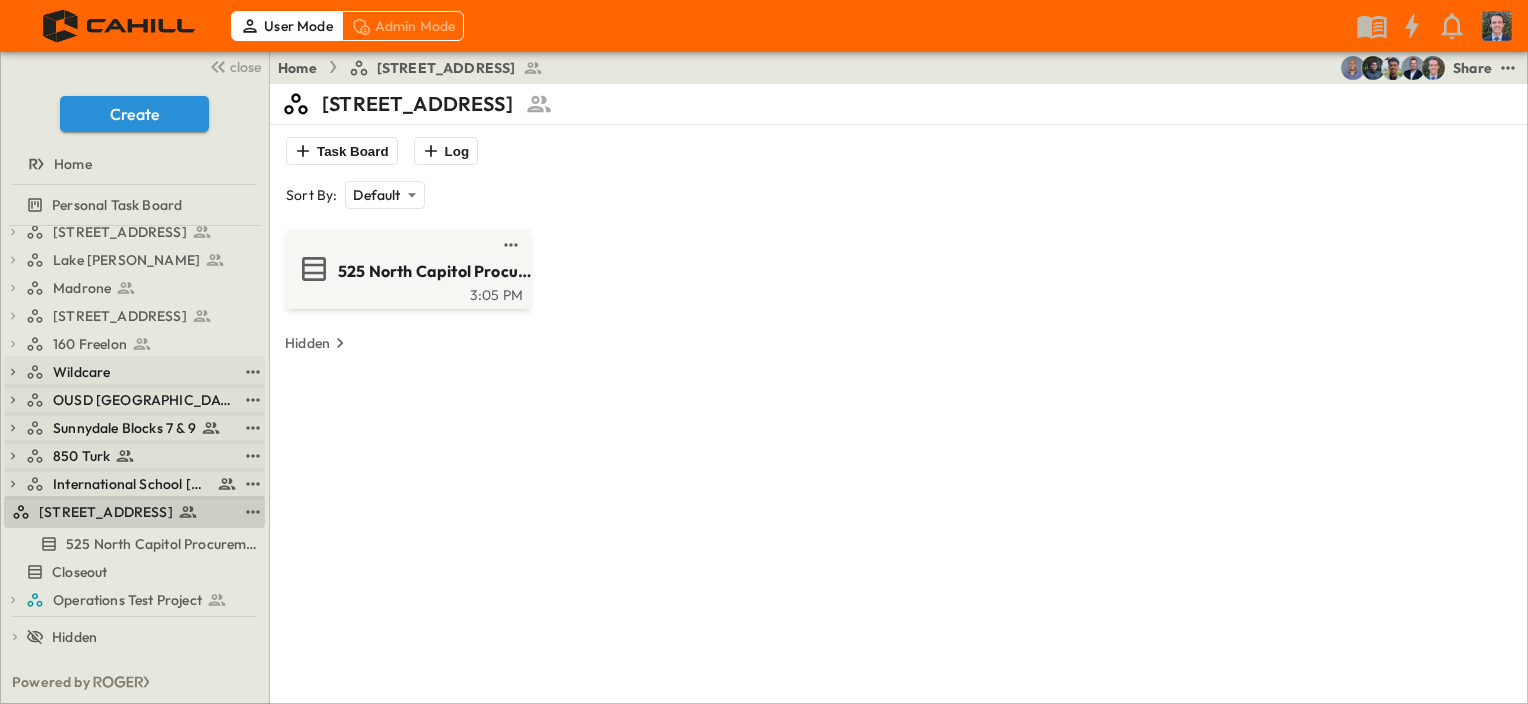 click on "Invite" at bounding box center (430, 986) 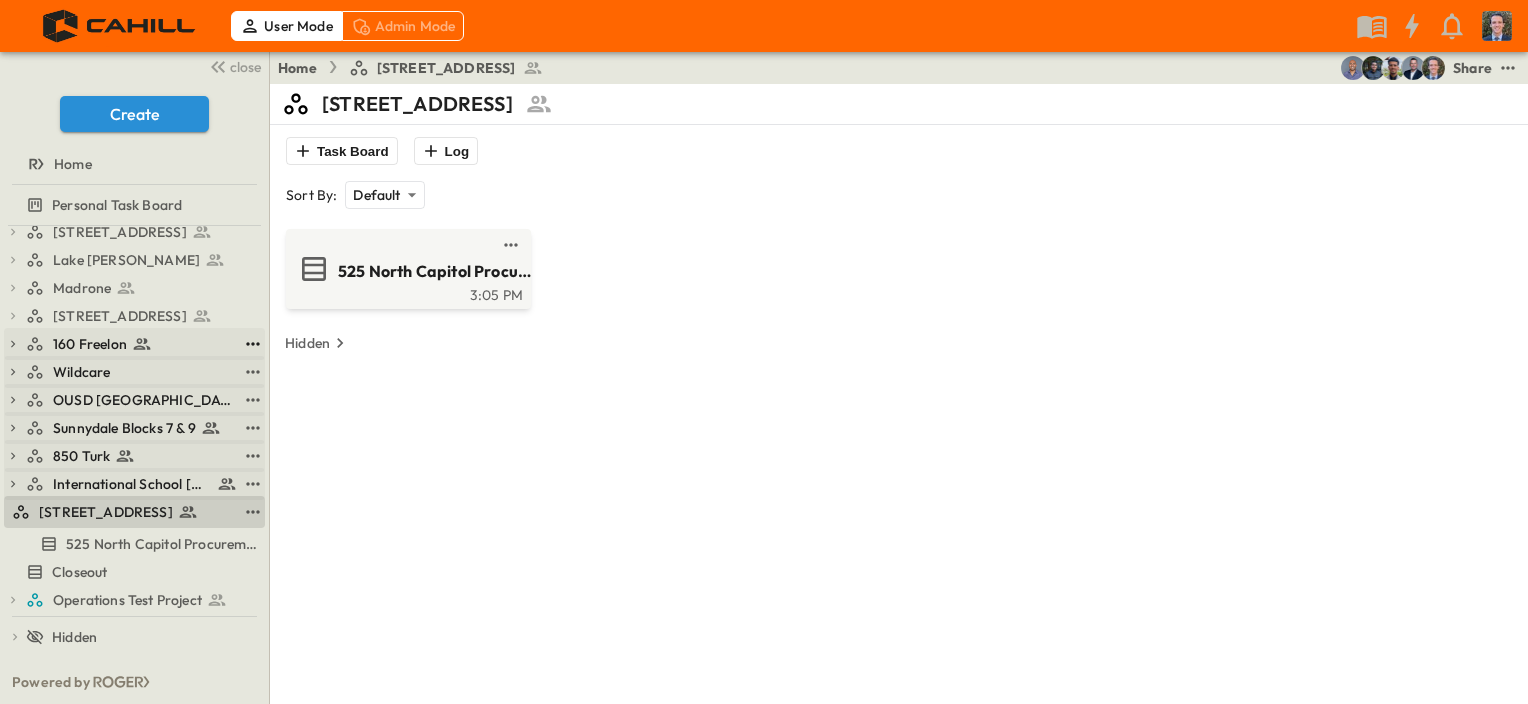 click 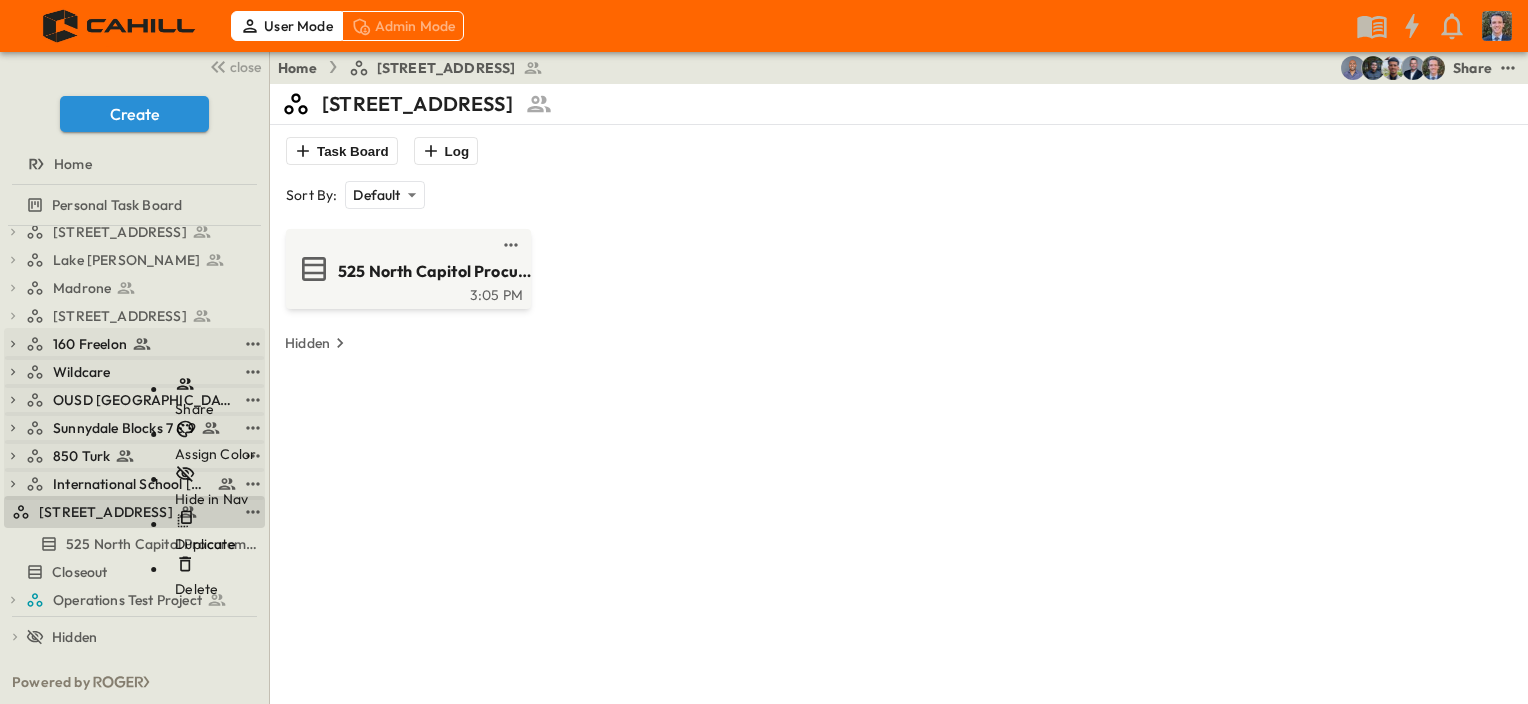 click on "Share" at bounding box center (215, 396) 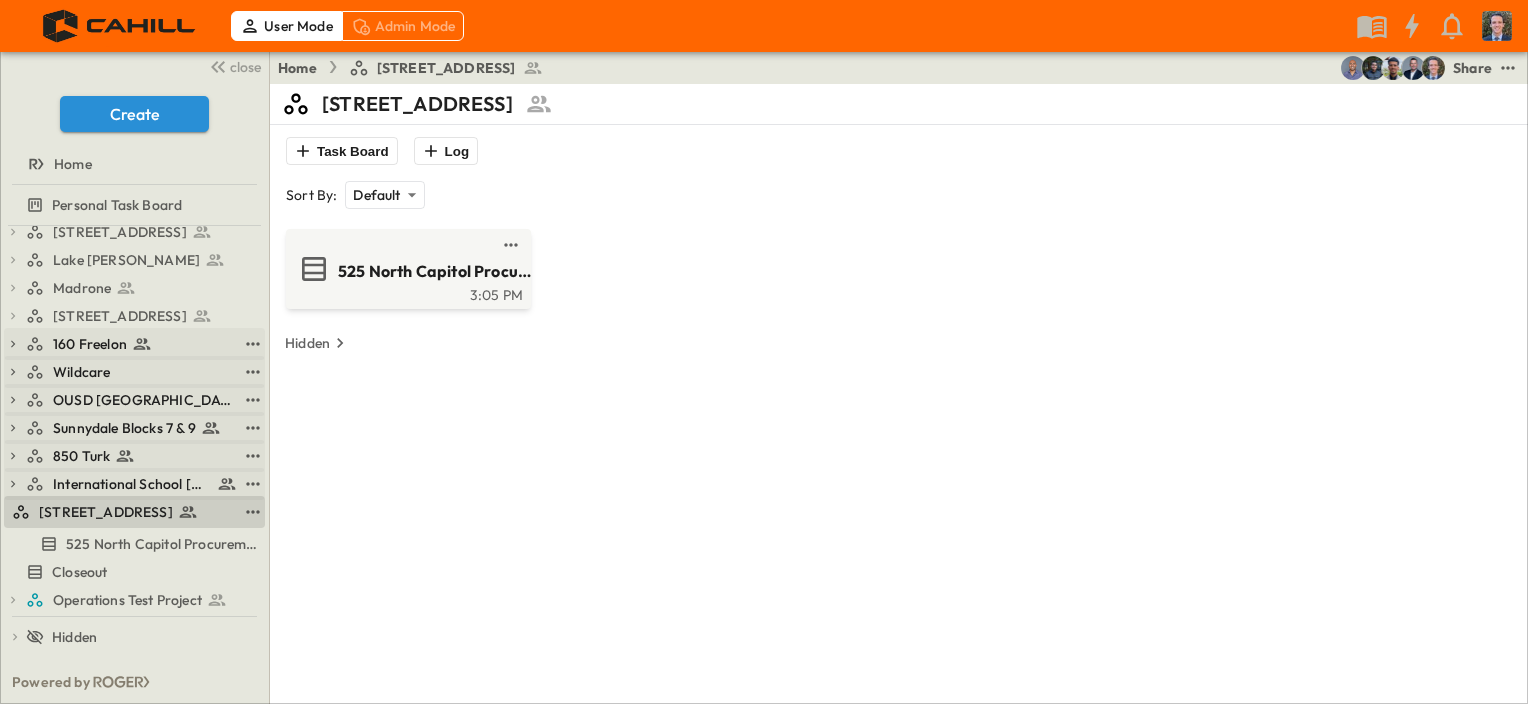 click at bounding box center [95, 780] 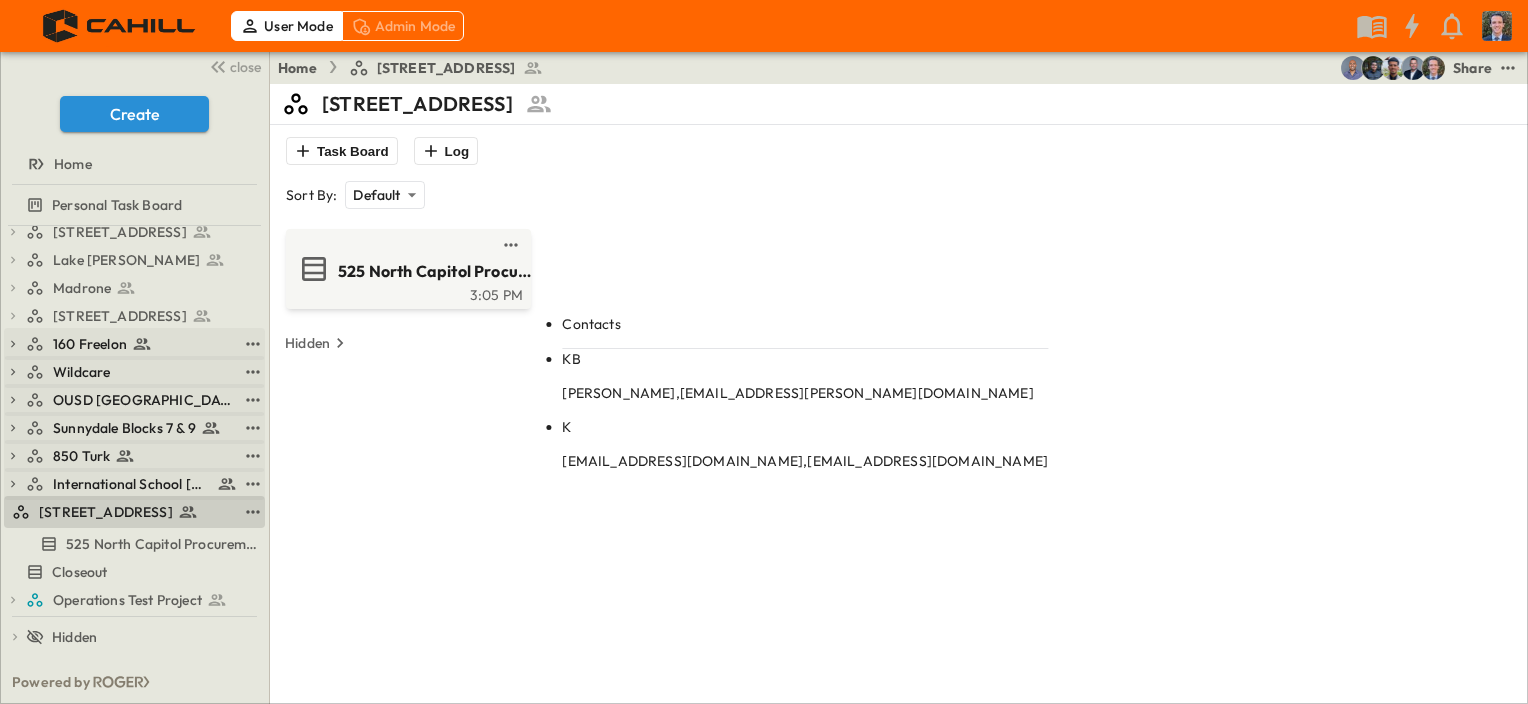 type on "***" 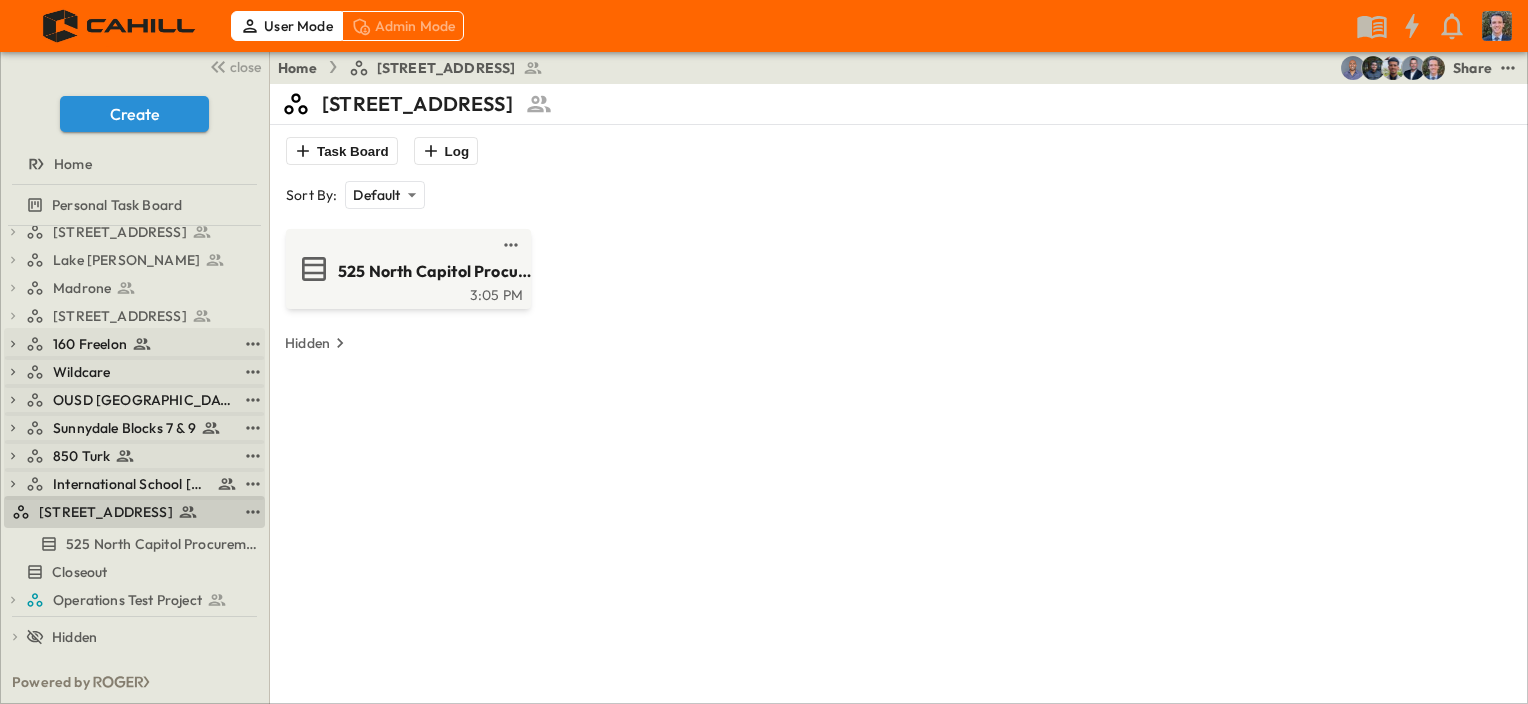 click on "Invite" at bounding box center (430, 986) 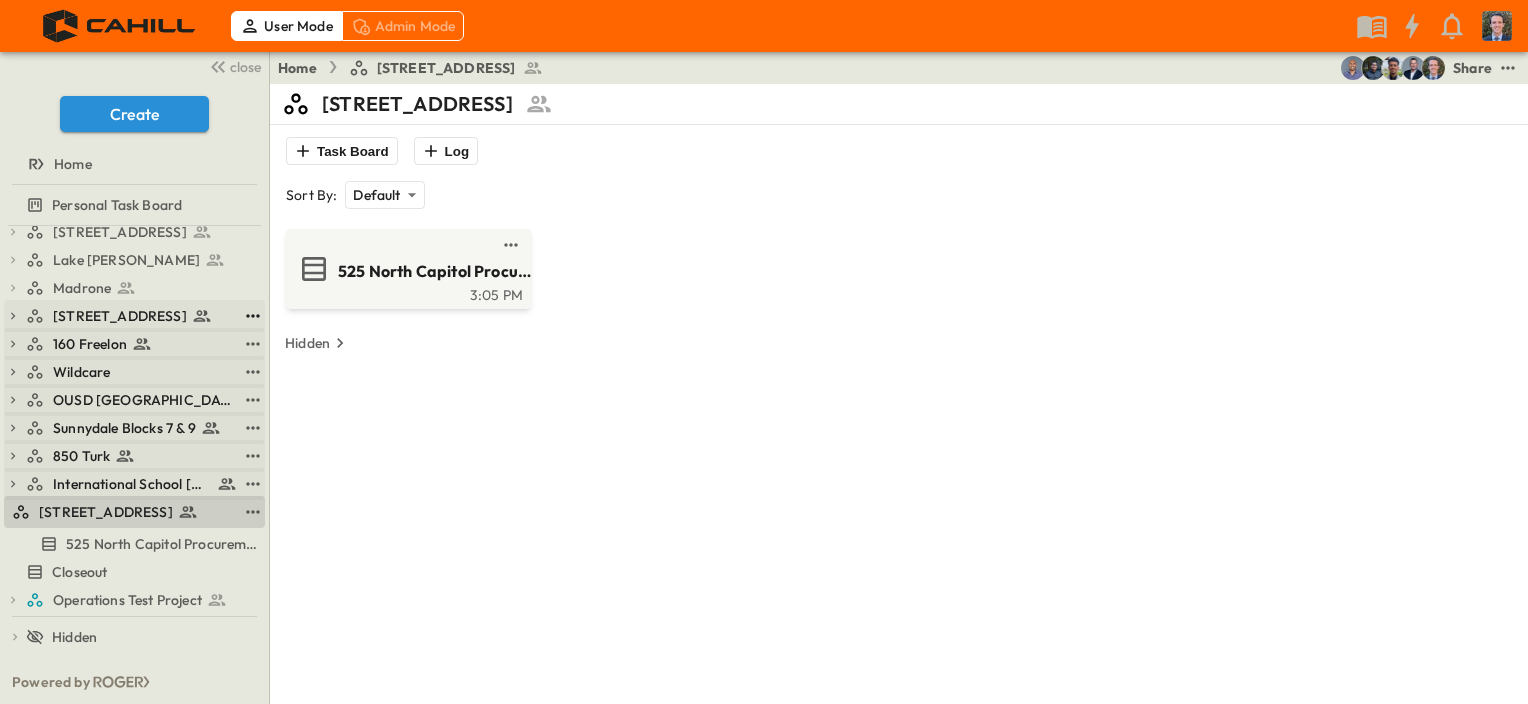 click 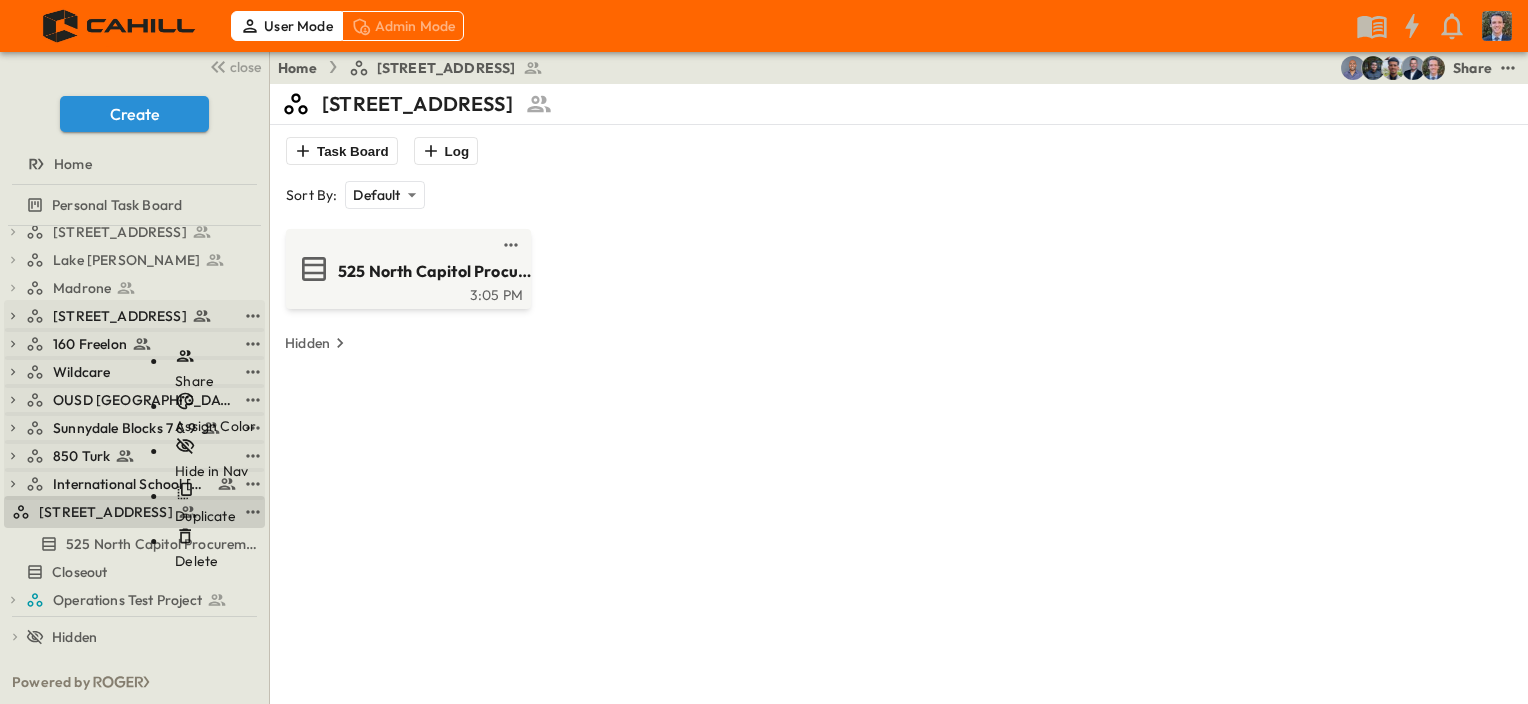 click on "Share" at bounding box center [194, 381] 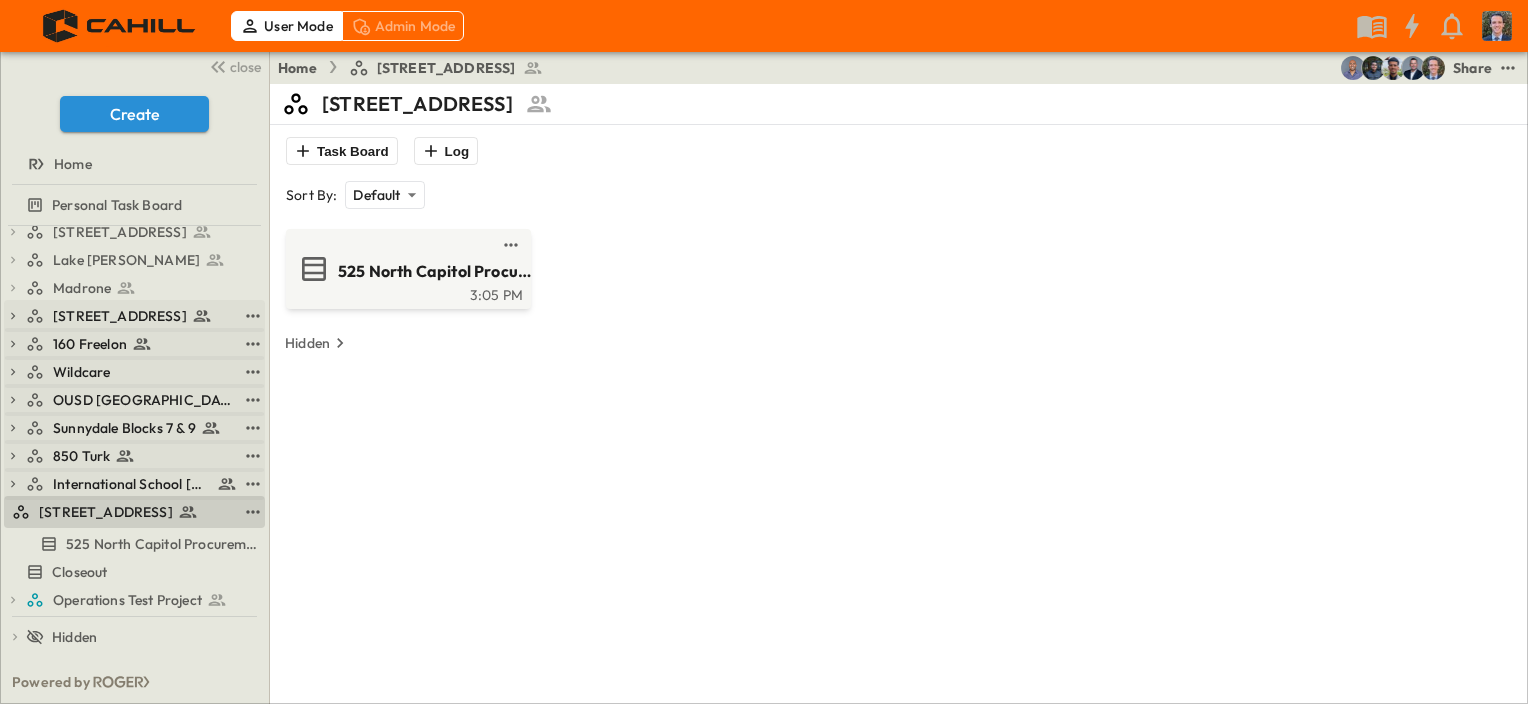 click at bounding box center (95, 780) 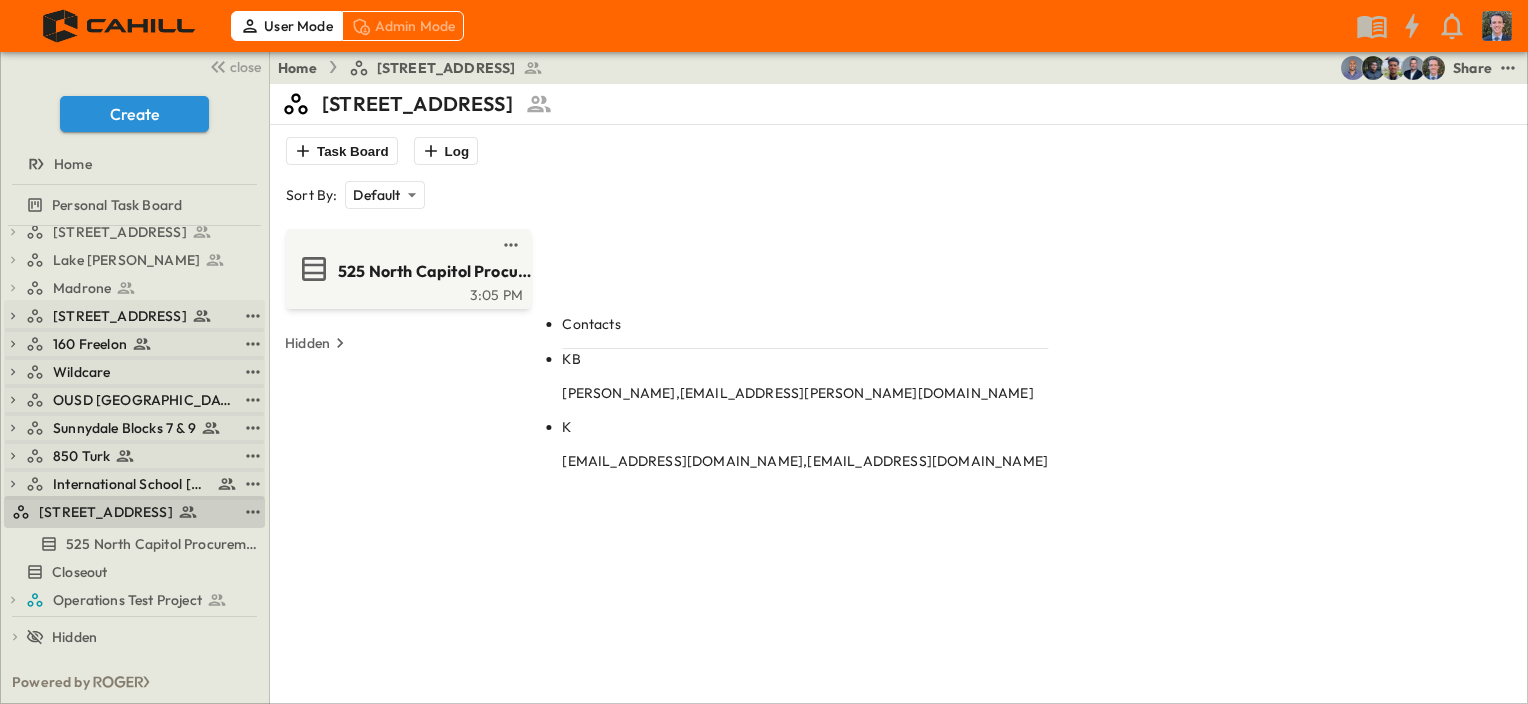 type on "***" 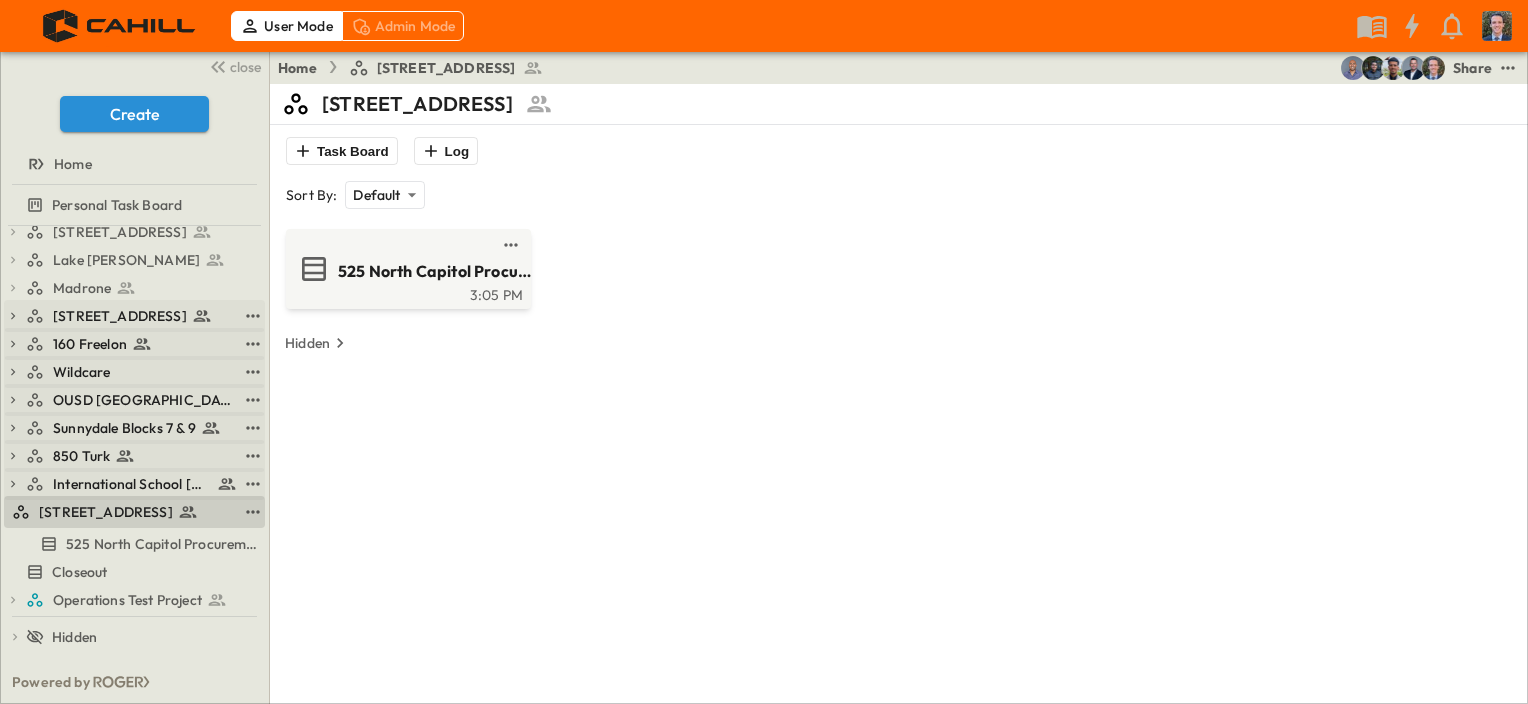 click on "Invite" at bounding box center [430, 986] 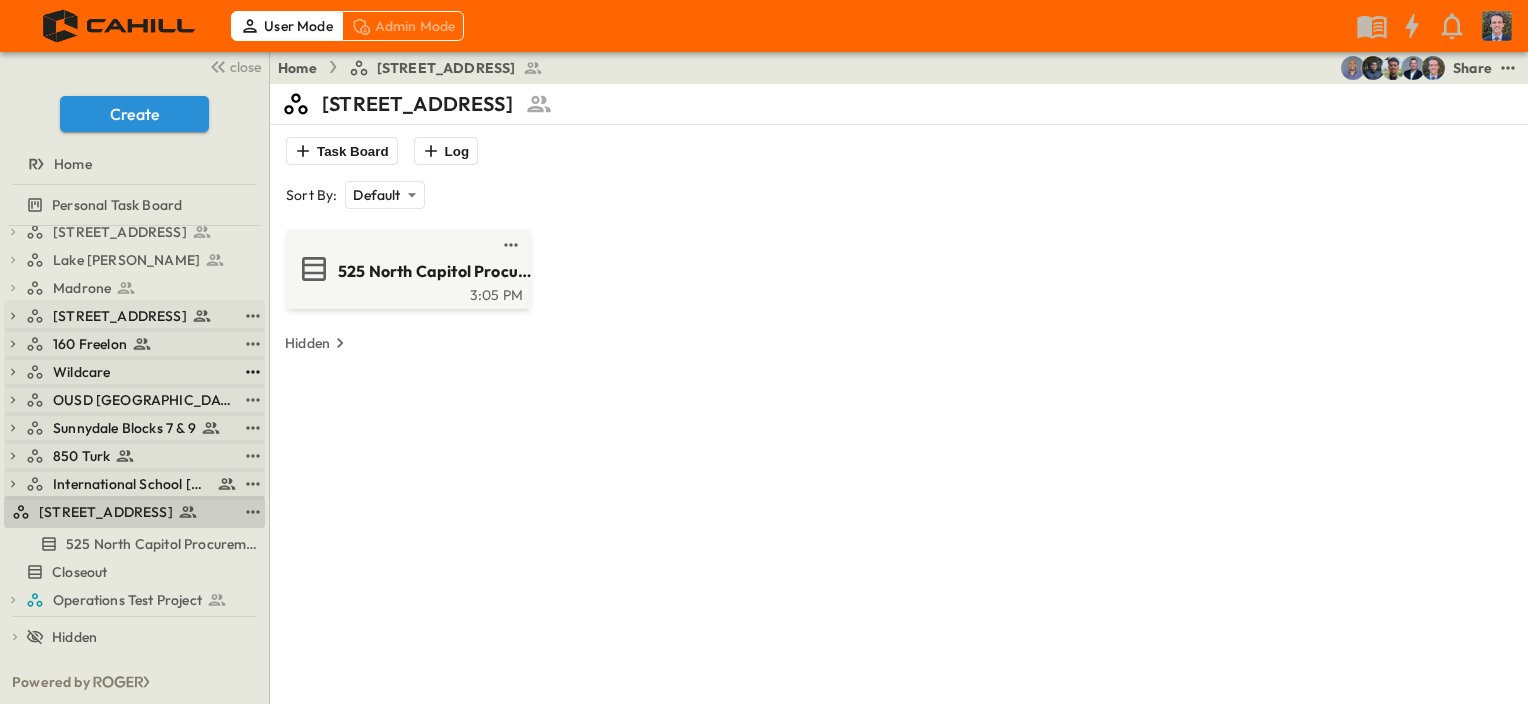 click 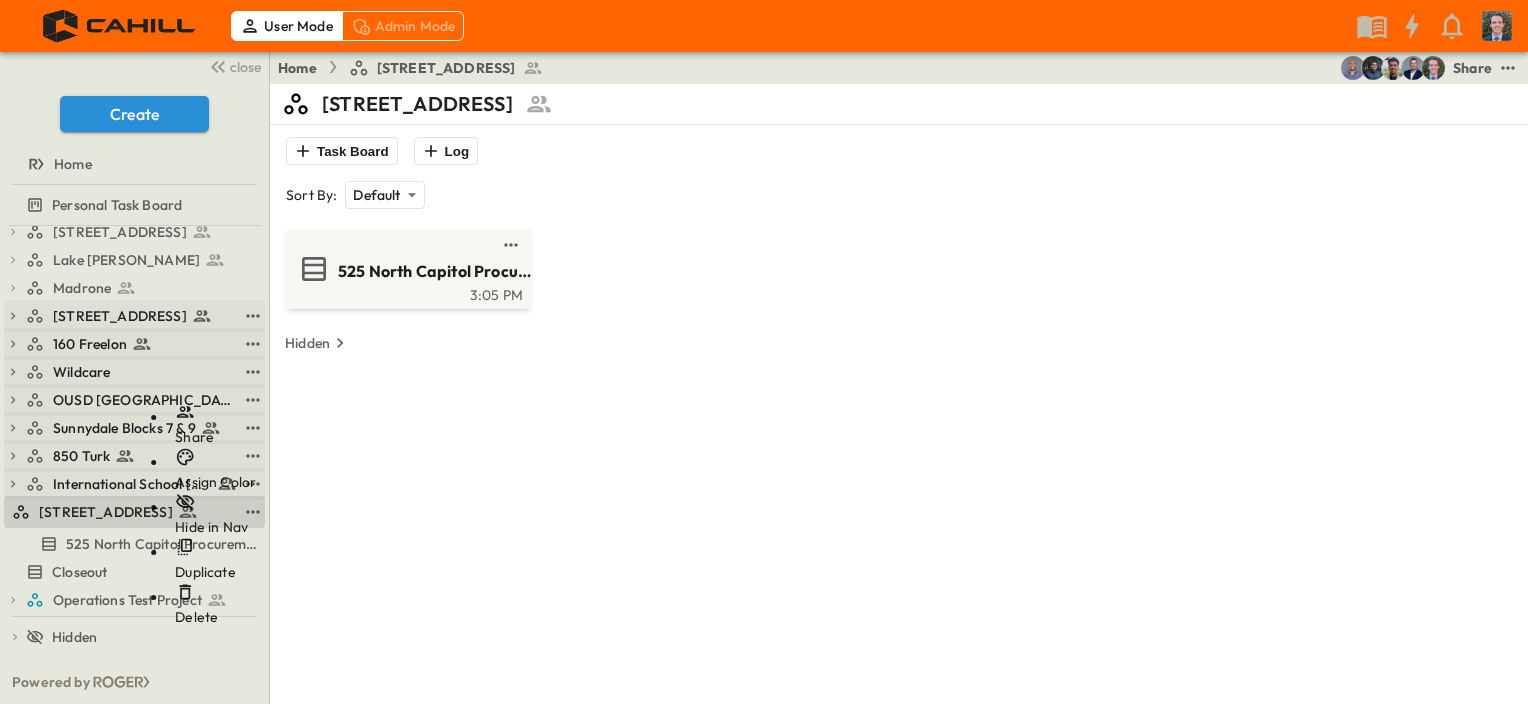 click on "Share" at bounding box center [215, 424] 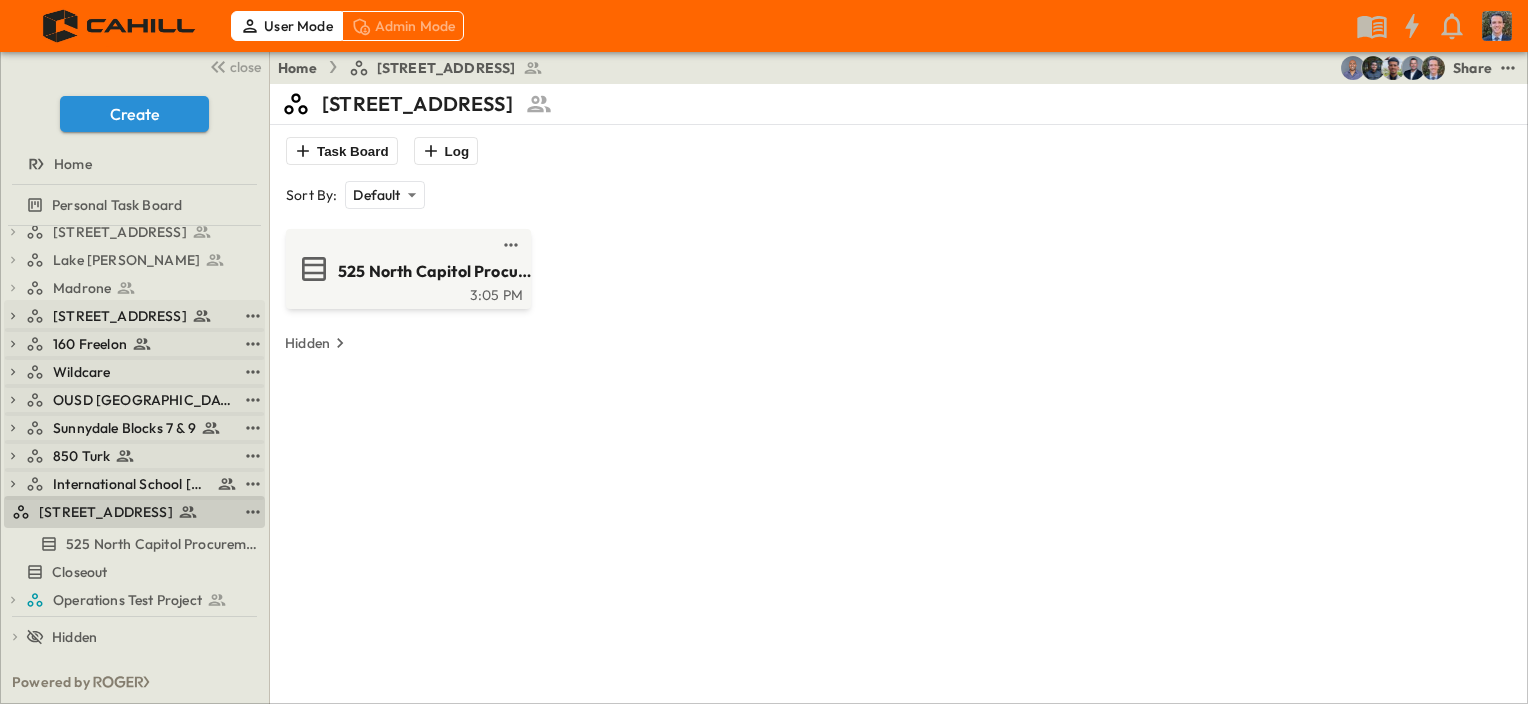 click at bounding box center [95, 780] 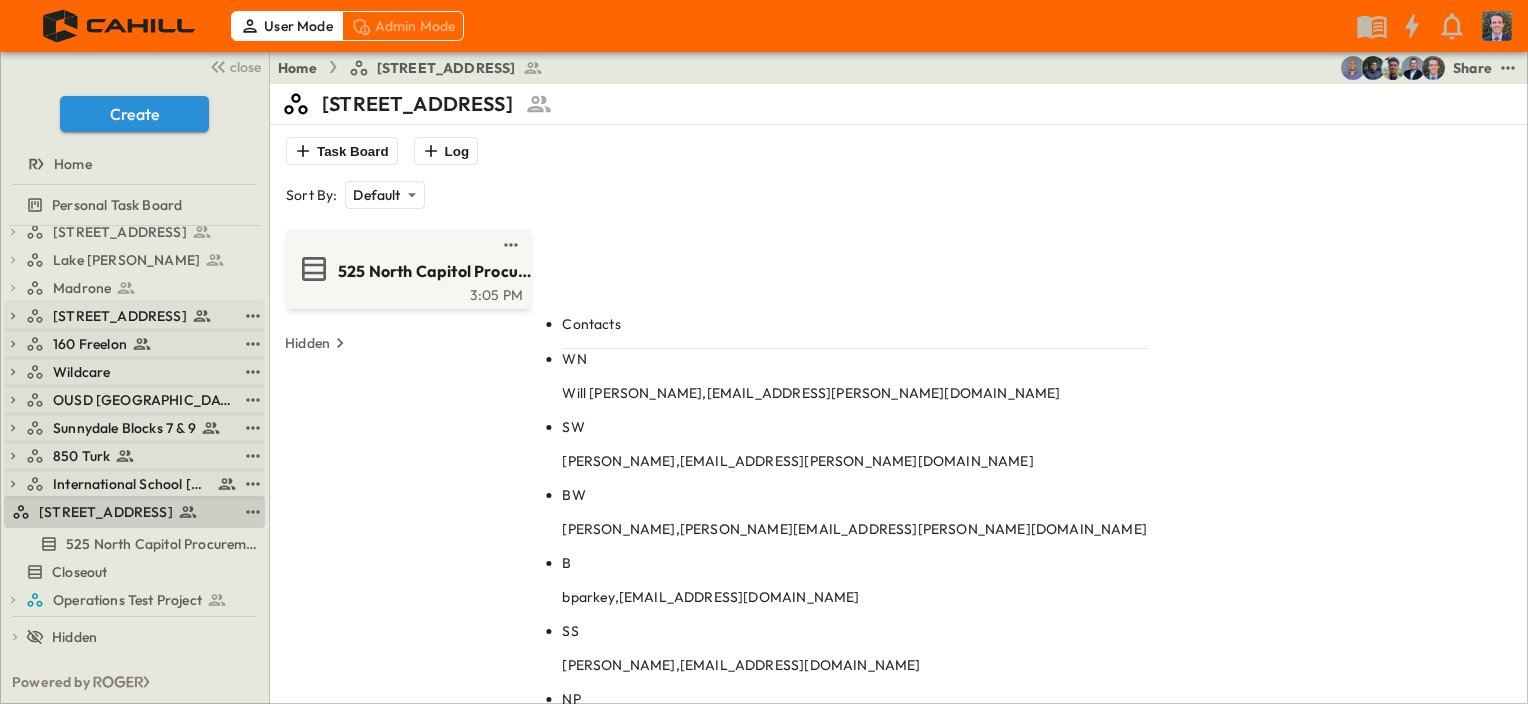 type on "*" 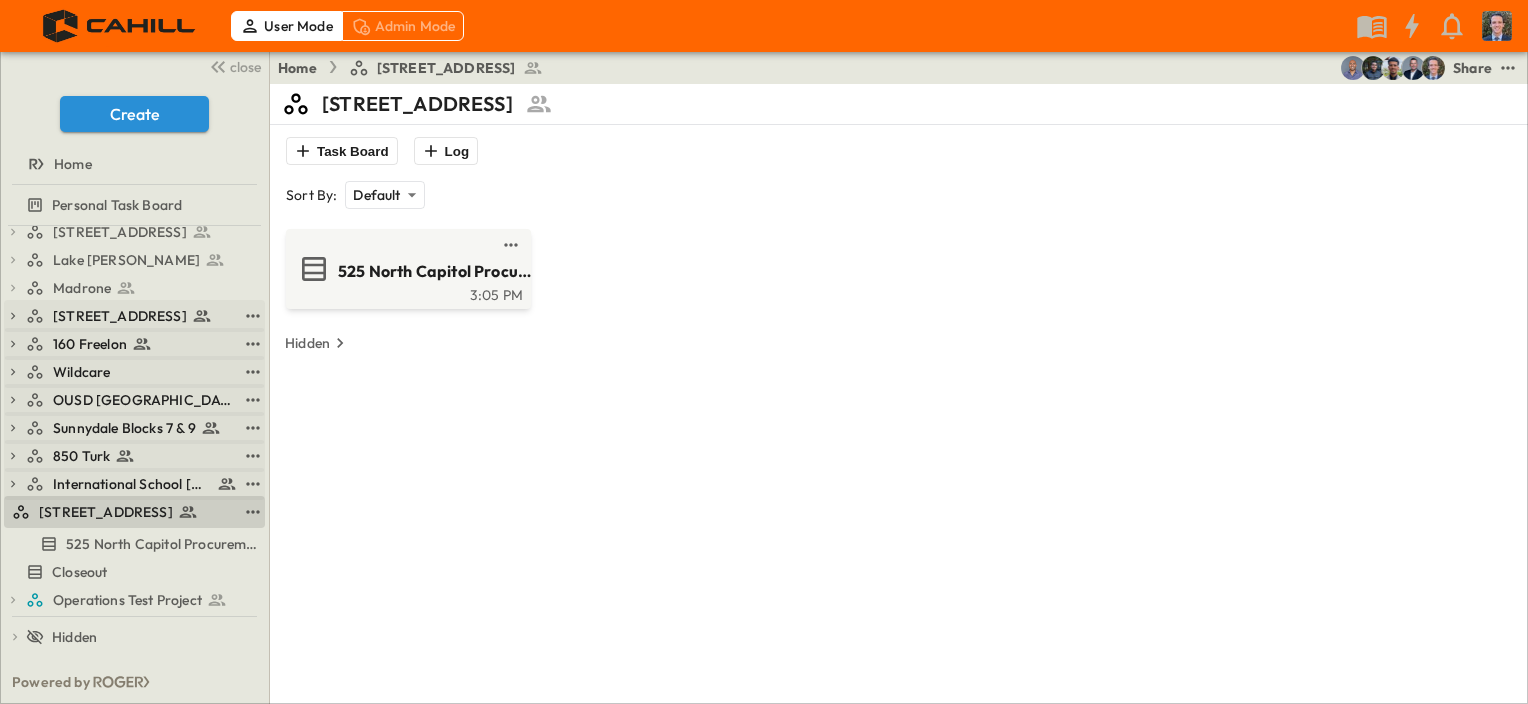 click at bounding box center (95, 1200) 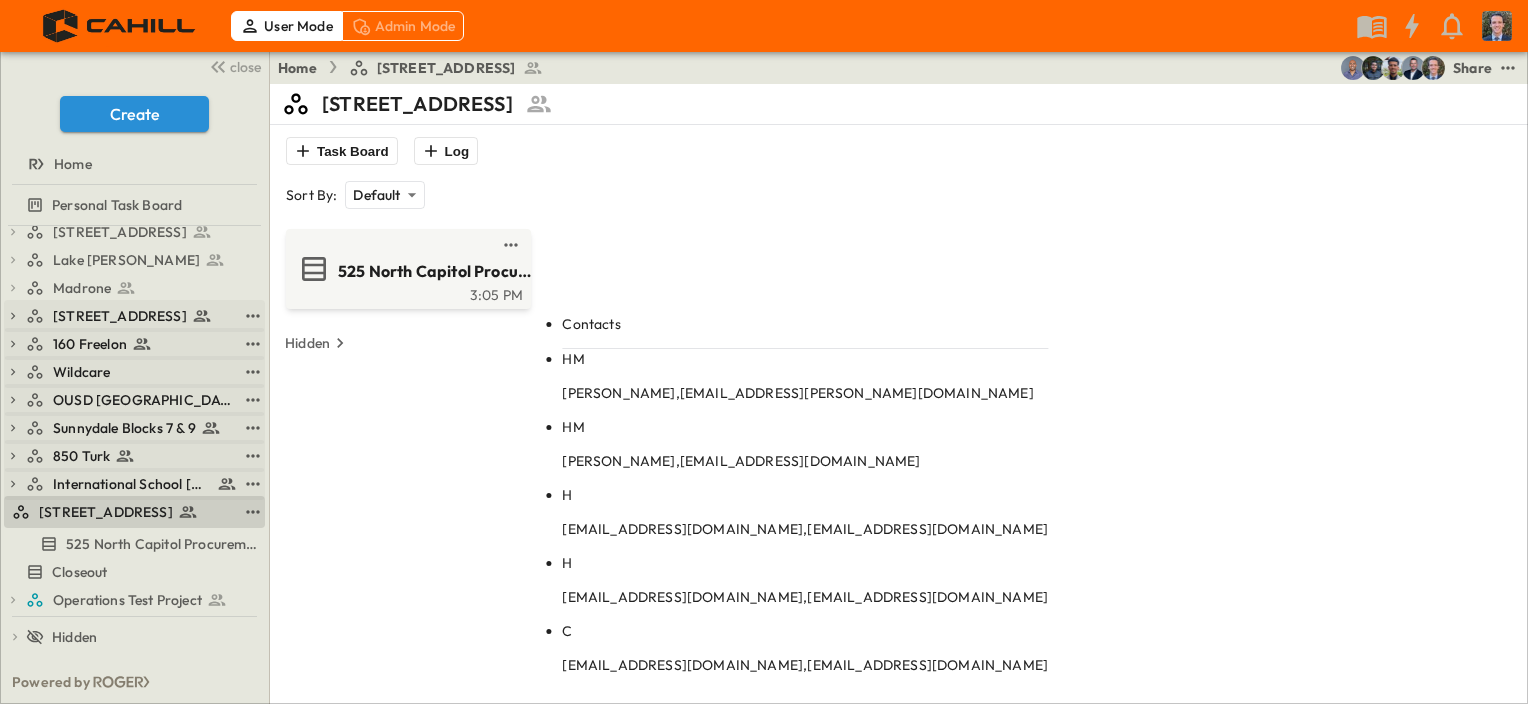 type on "**" 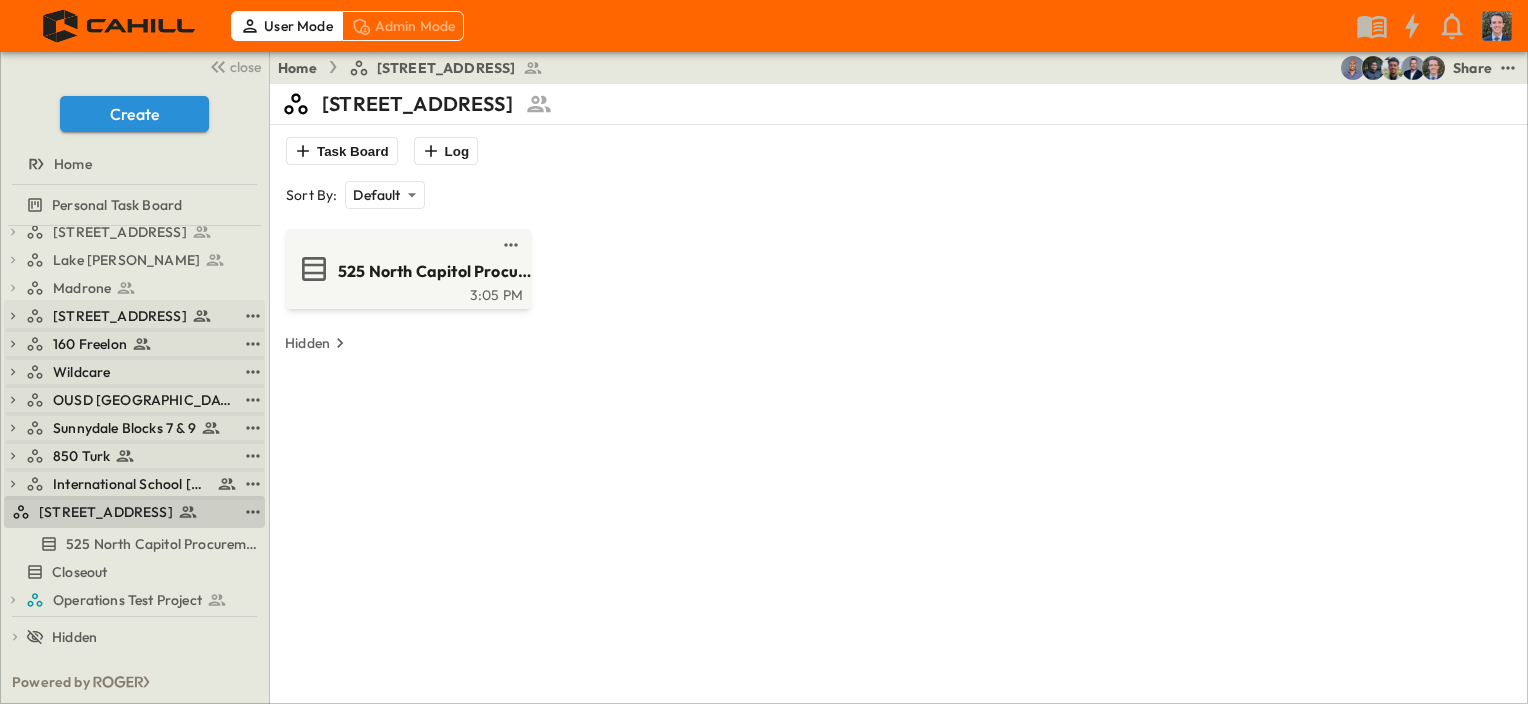 click on "Invite" at bounding box center (434, 1199) 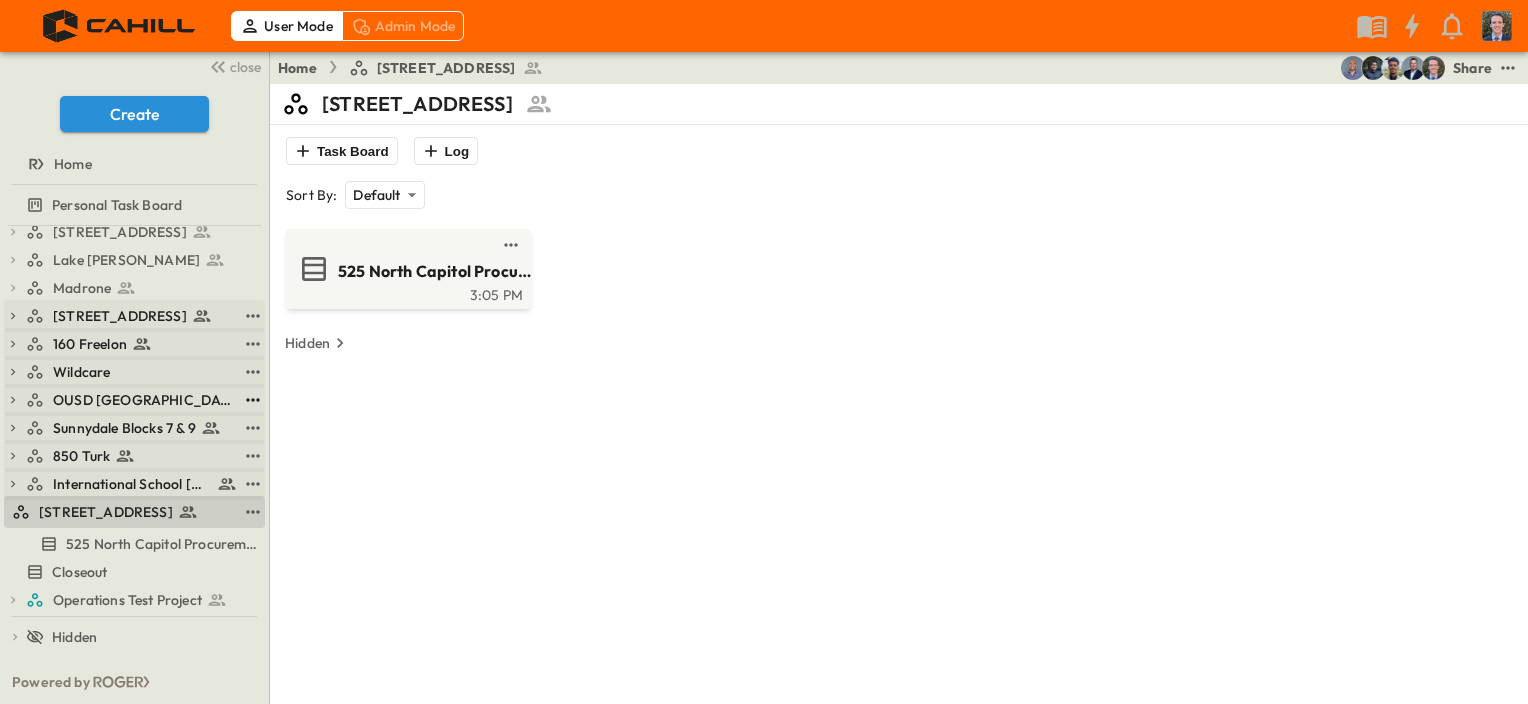 click 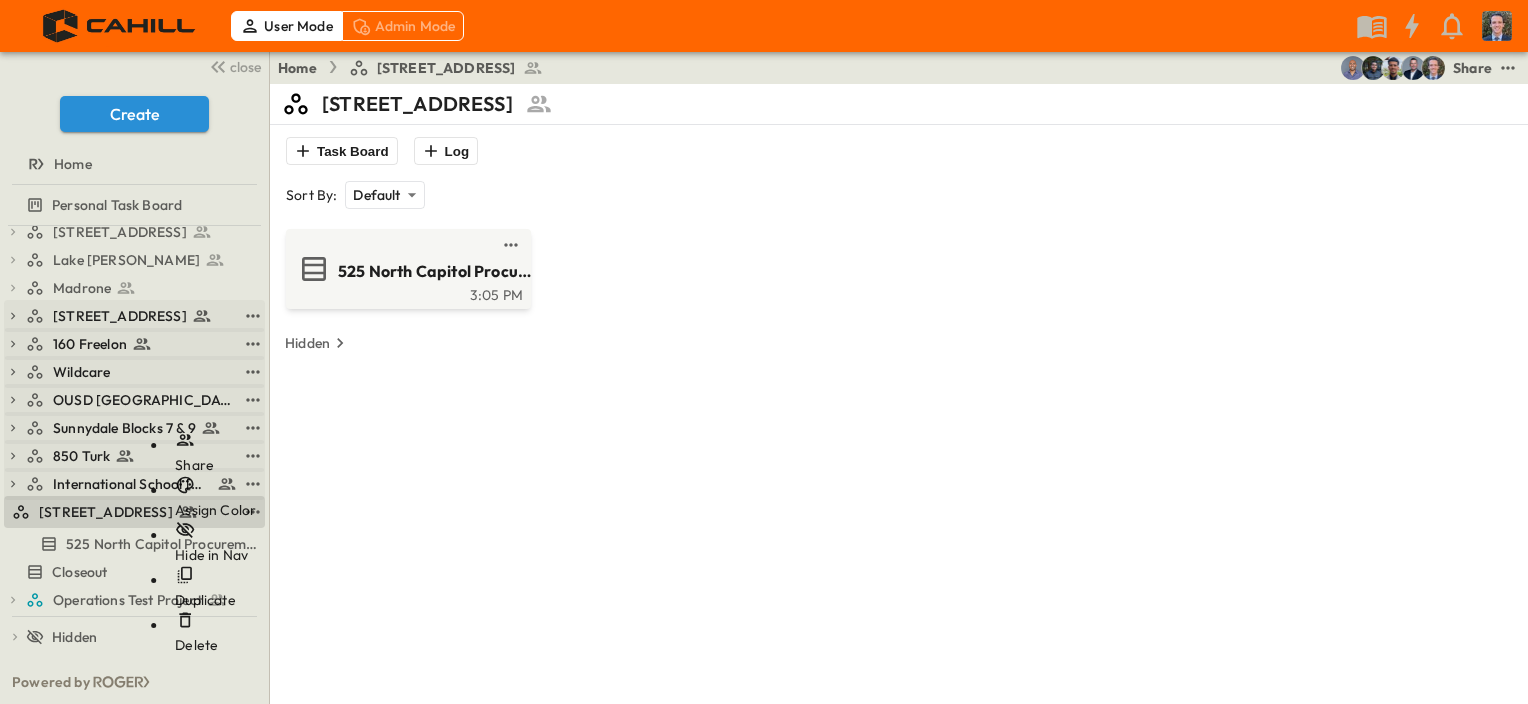 click on "Share" at bounding box center (194, 465) 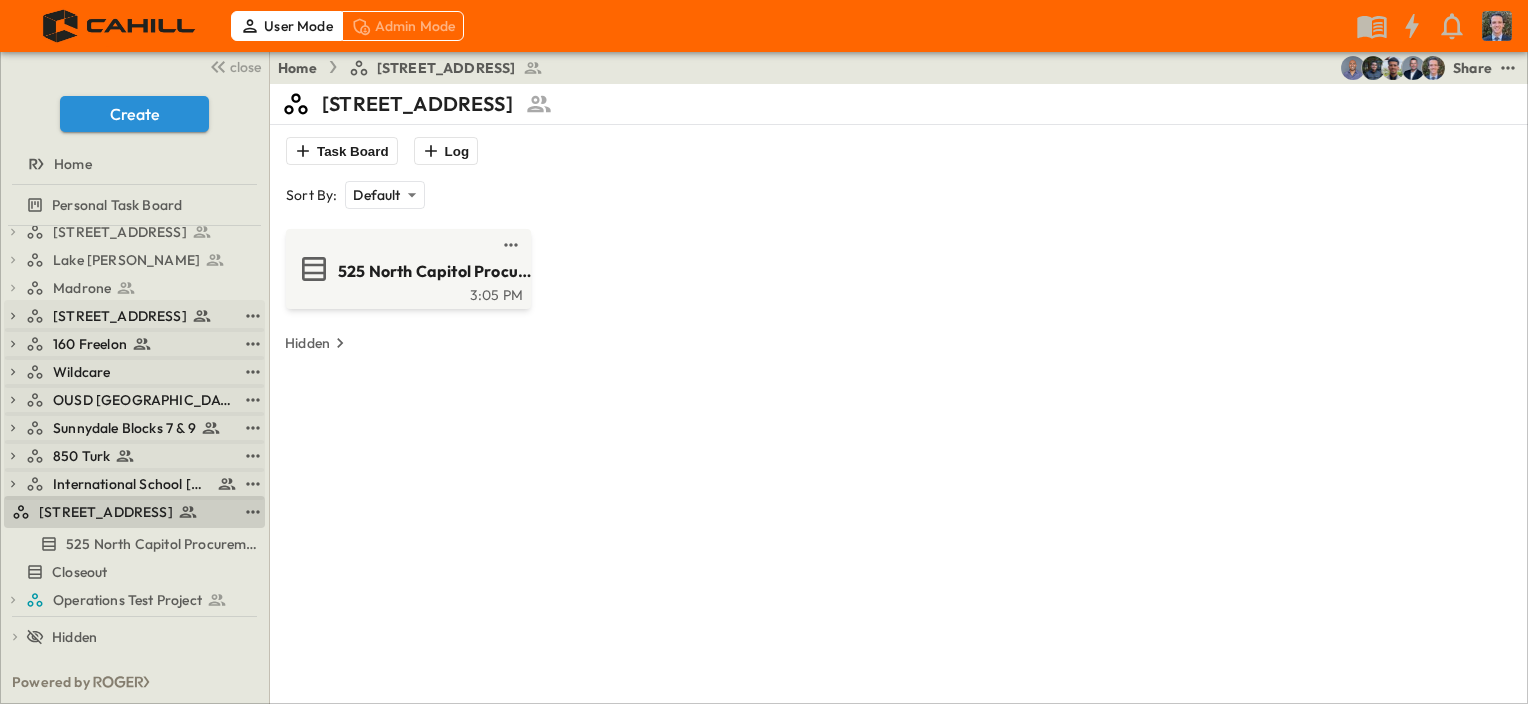 click on "editor ​ Invite Jared Salin (You) owner K kbowen@cahill-sf.com  editor" at bounding box center [764, 813] 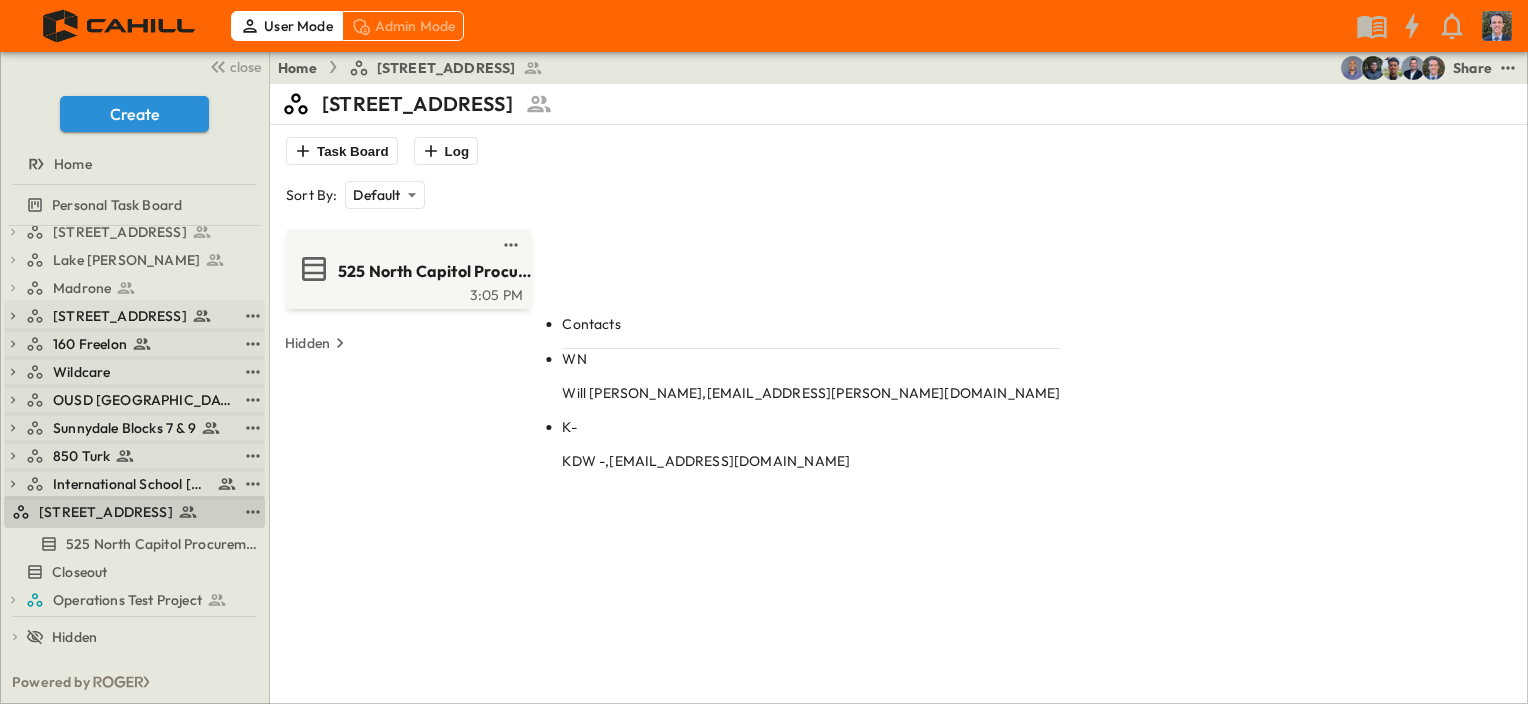 type on "**" 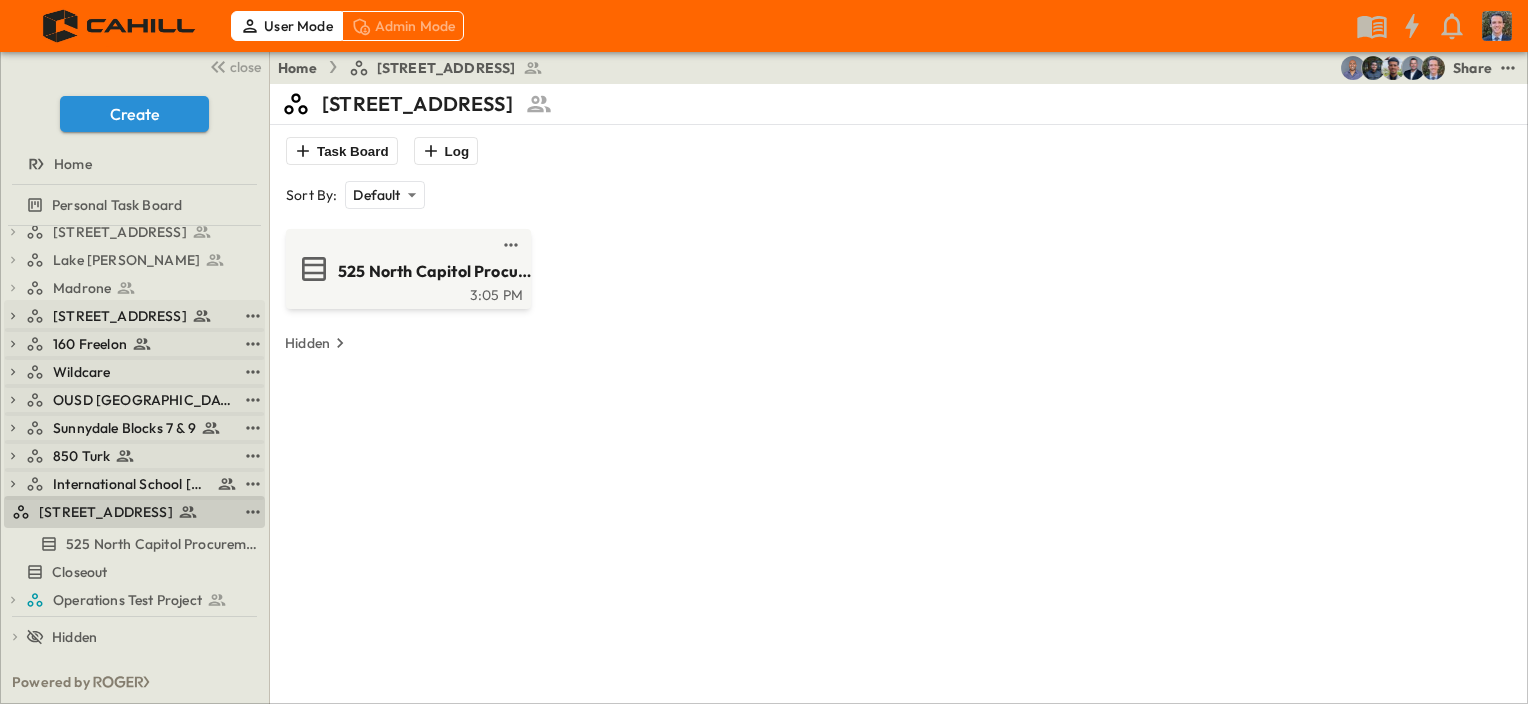 click at bounding box center (95, 1200) 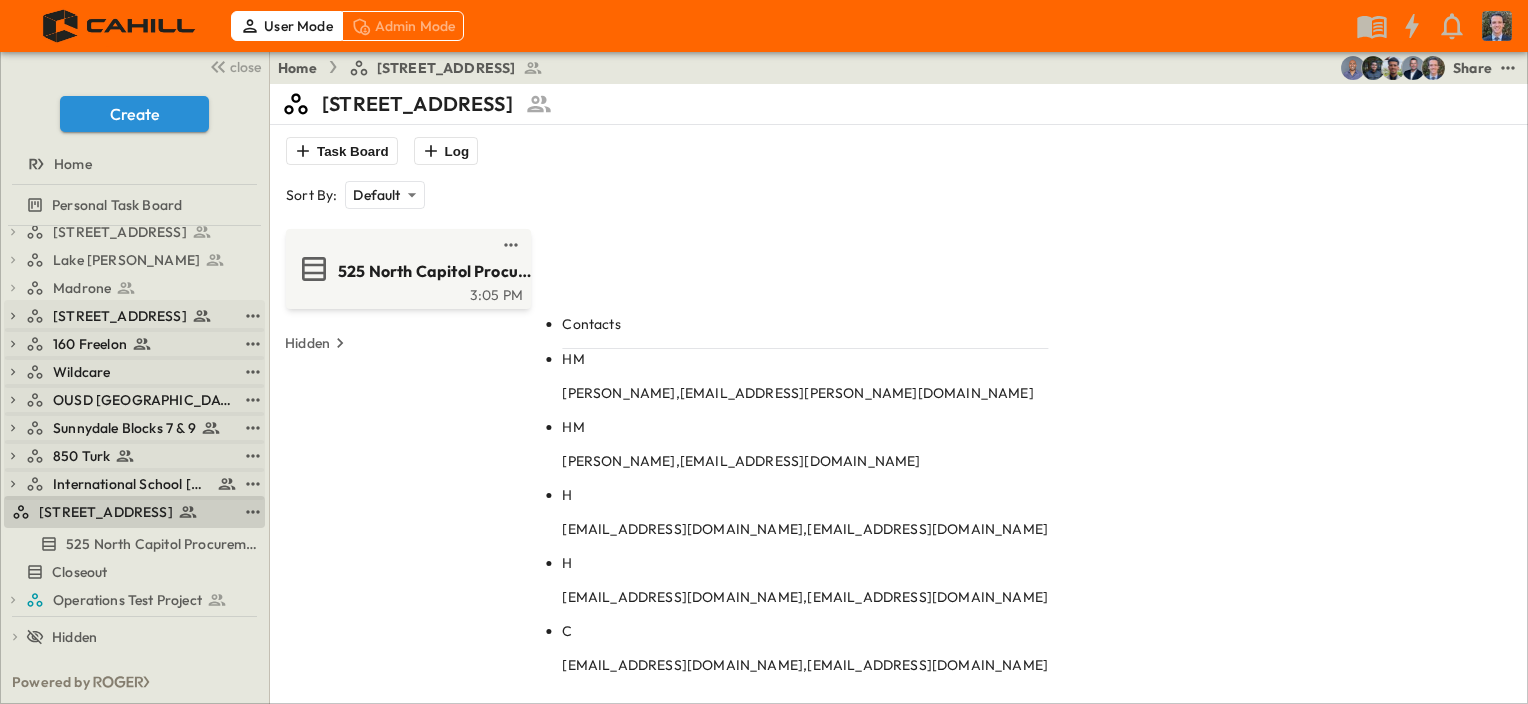 type on "*" 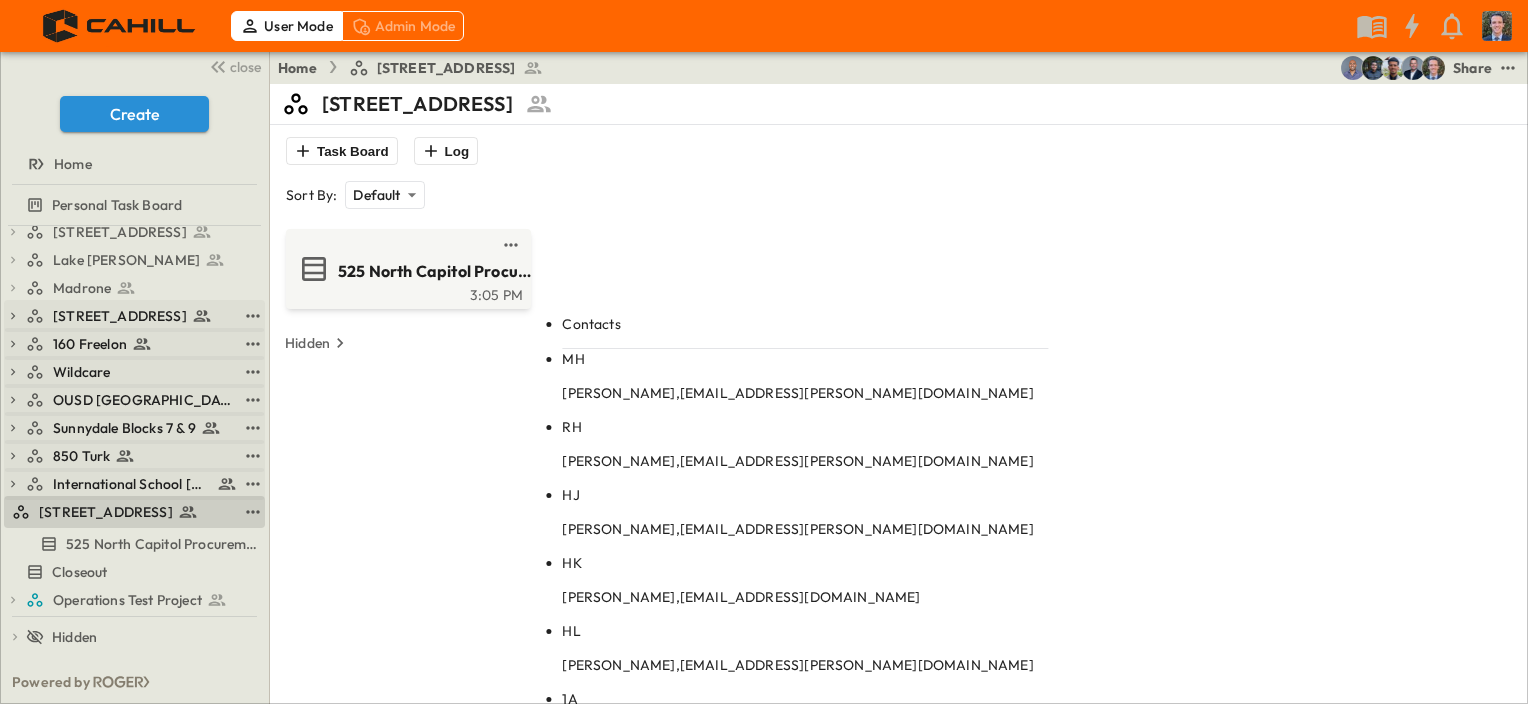 type 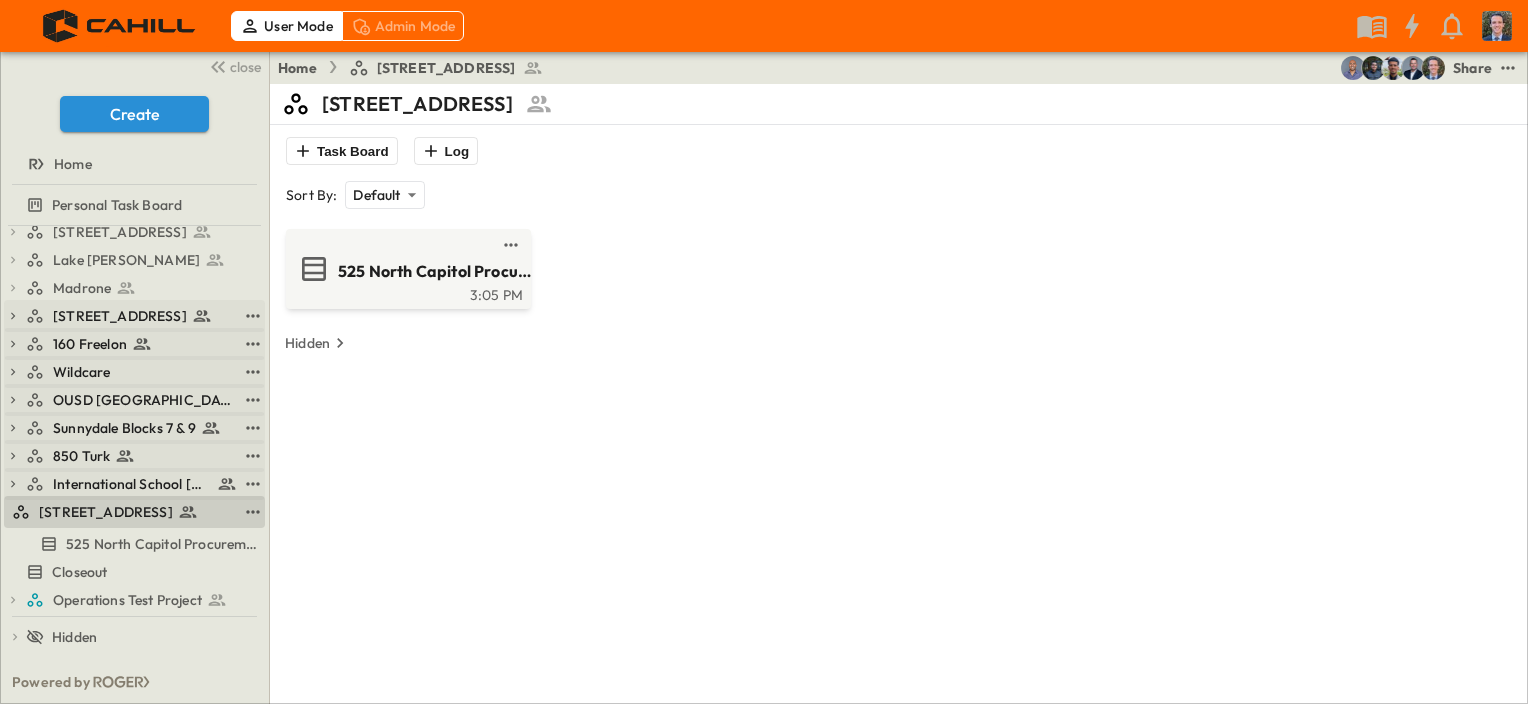 click on "Invite" at bounding box center (434, 988) 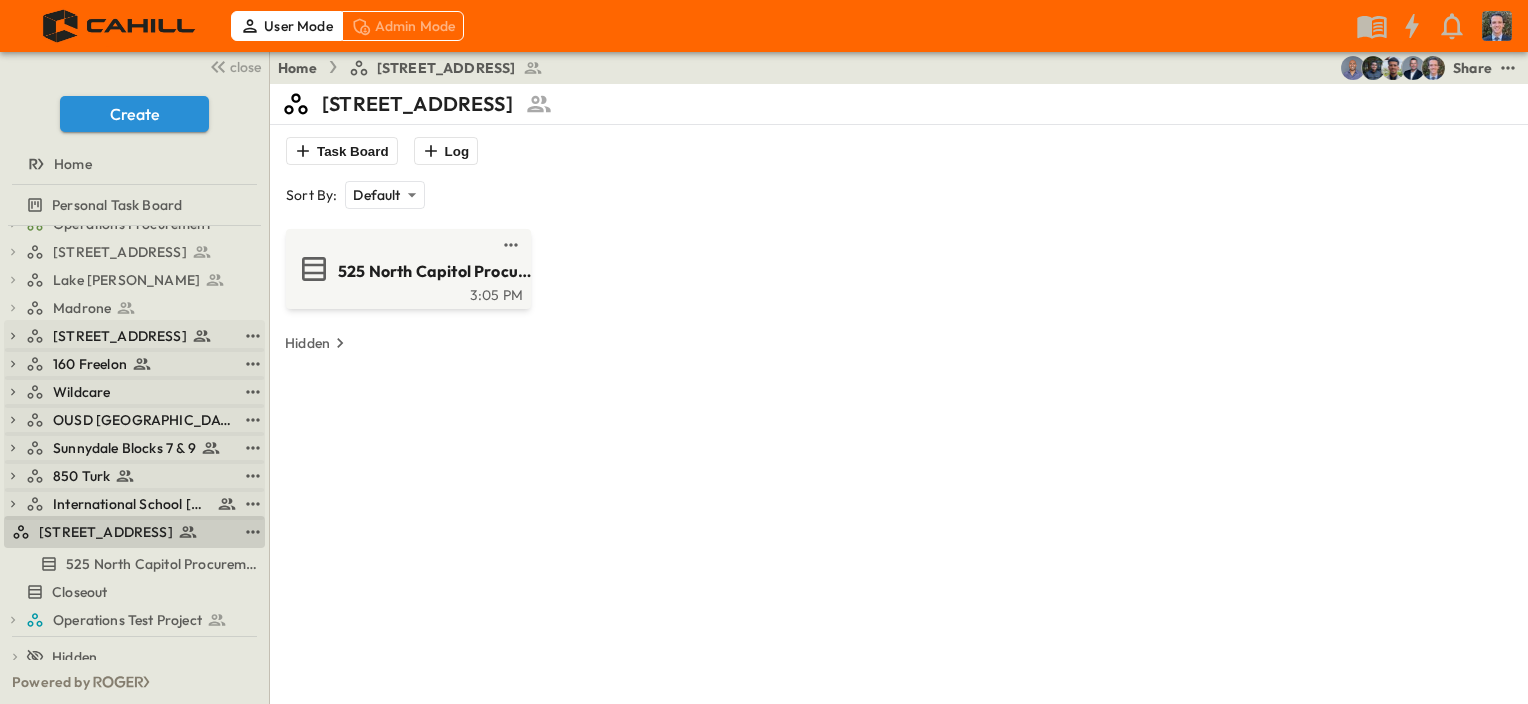 scroll, scrollTop: 0, scrollLeft: 0, axis: both 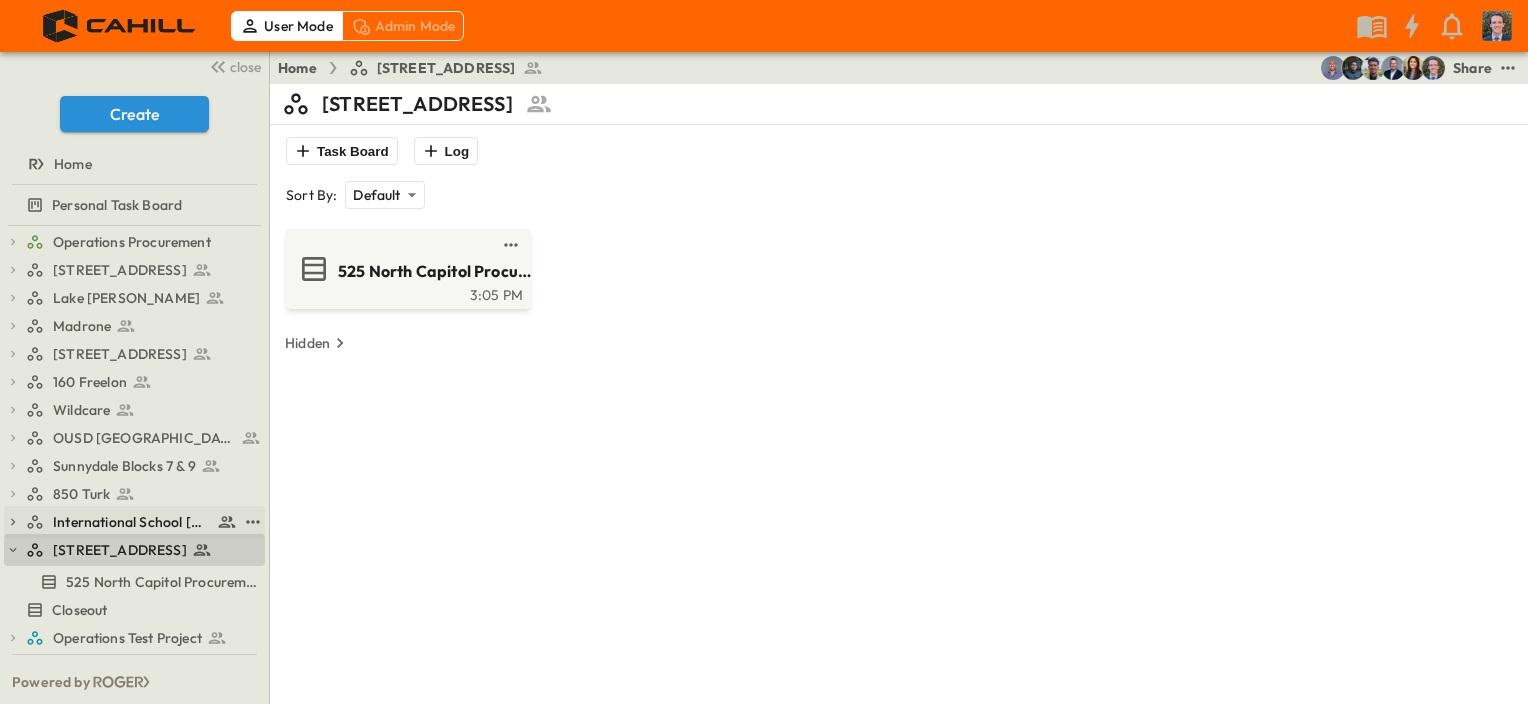 click 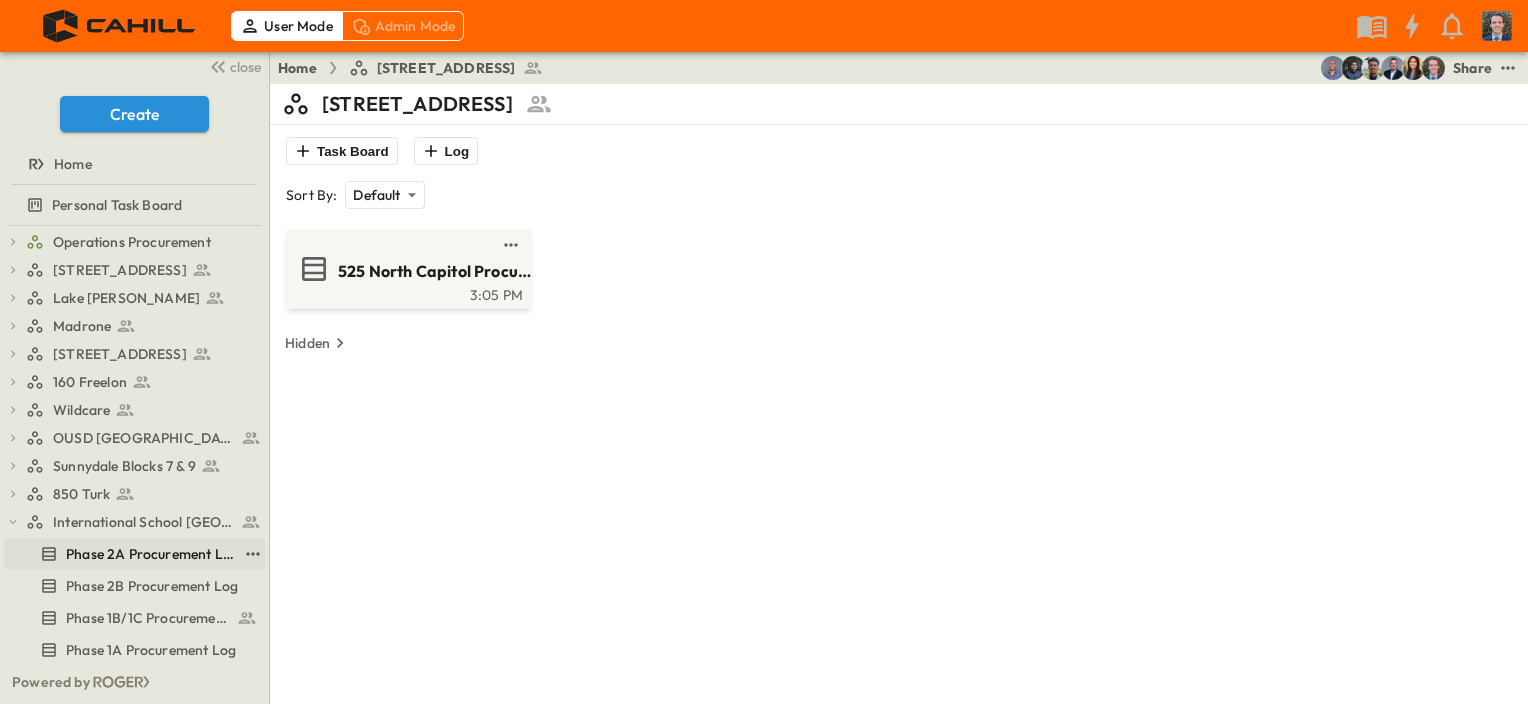 click on "Phase 2A Procurement Log" at bounding box center [151, 554] 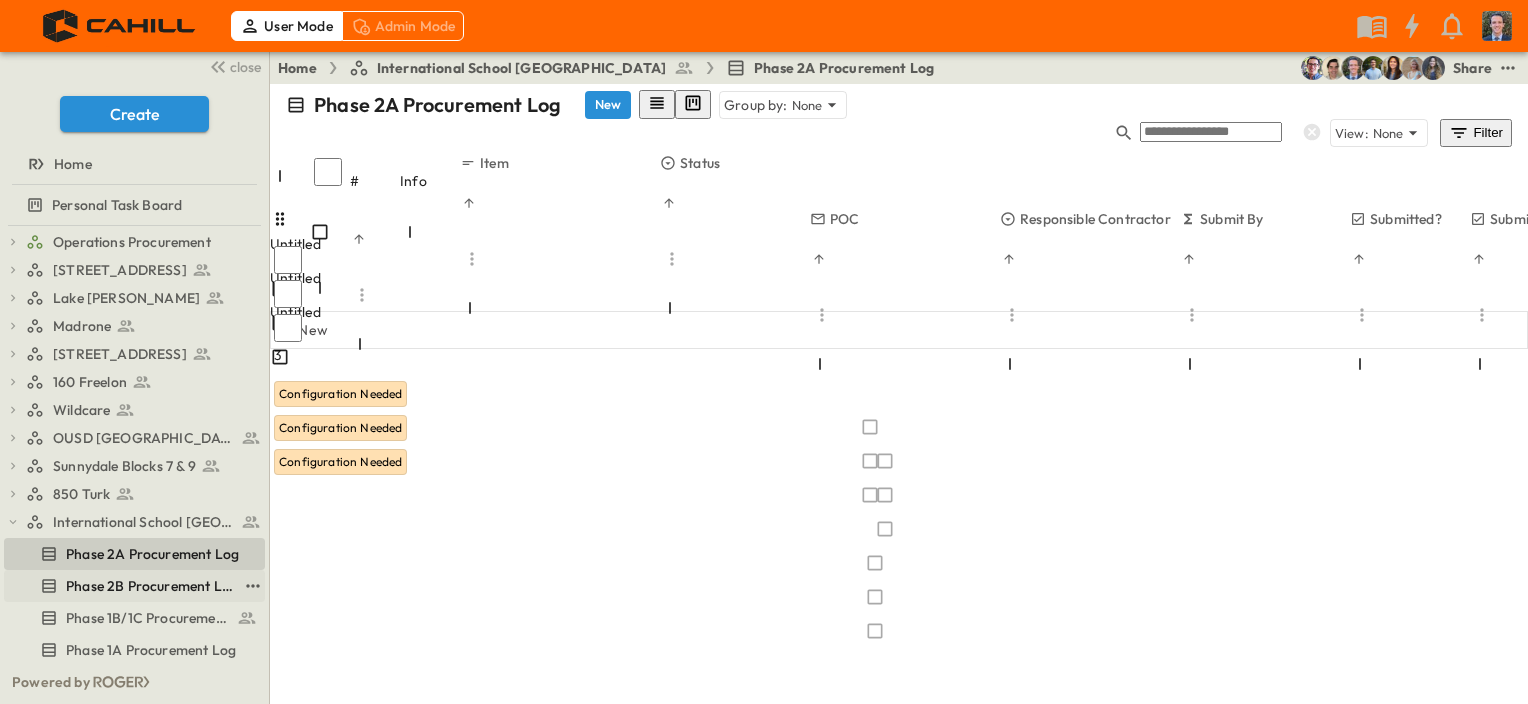 click on "Phase 2B Procurement Log" at bounding box center [151, 586] 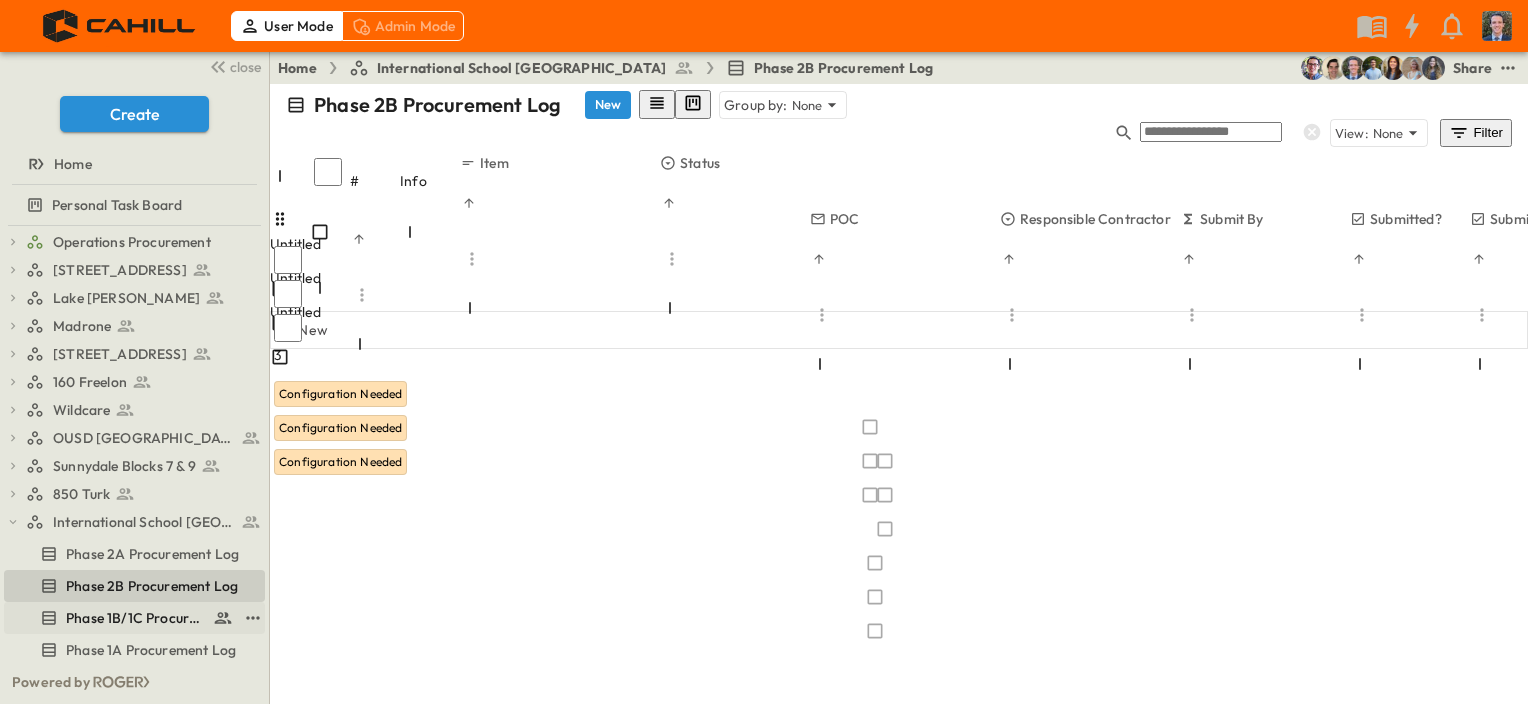 click on "Phase 1B/1C Procurement Log" at bounding box center [135, 618] 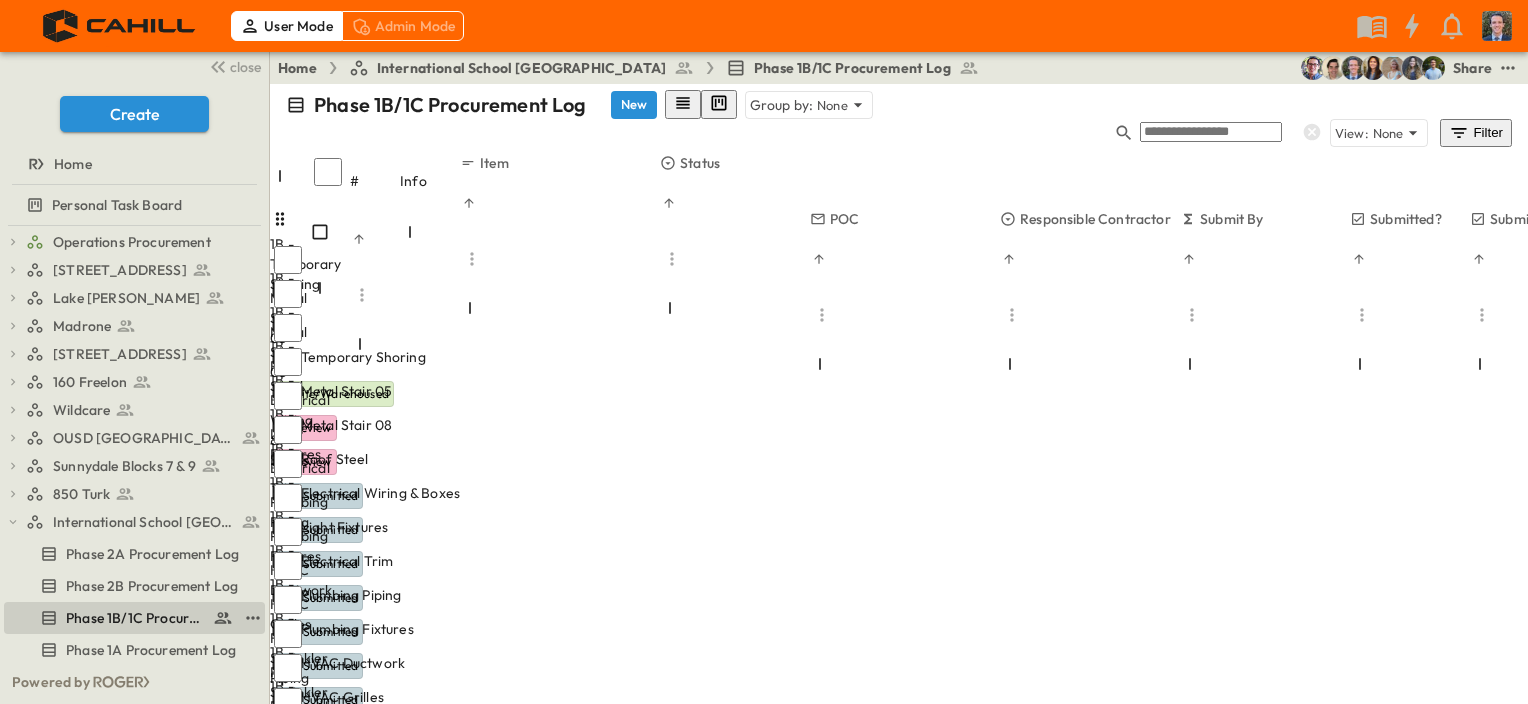 click on "Phase 1B/1C Procurement Log" at bounding box center [135, 618] 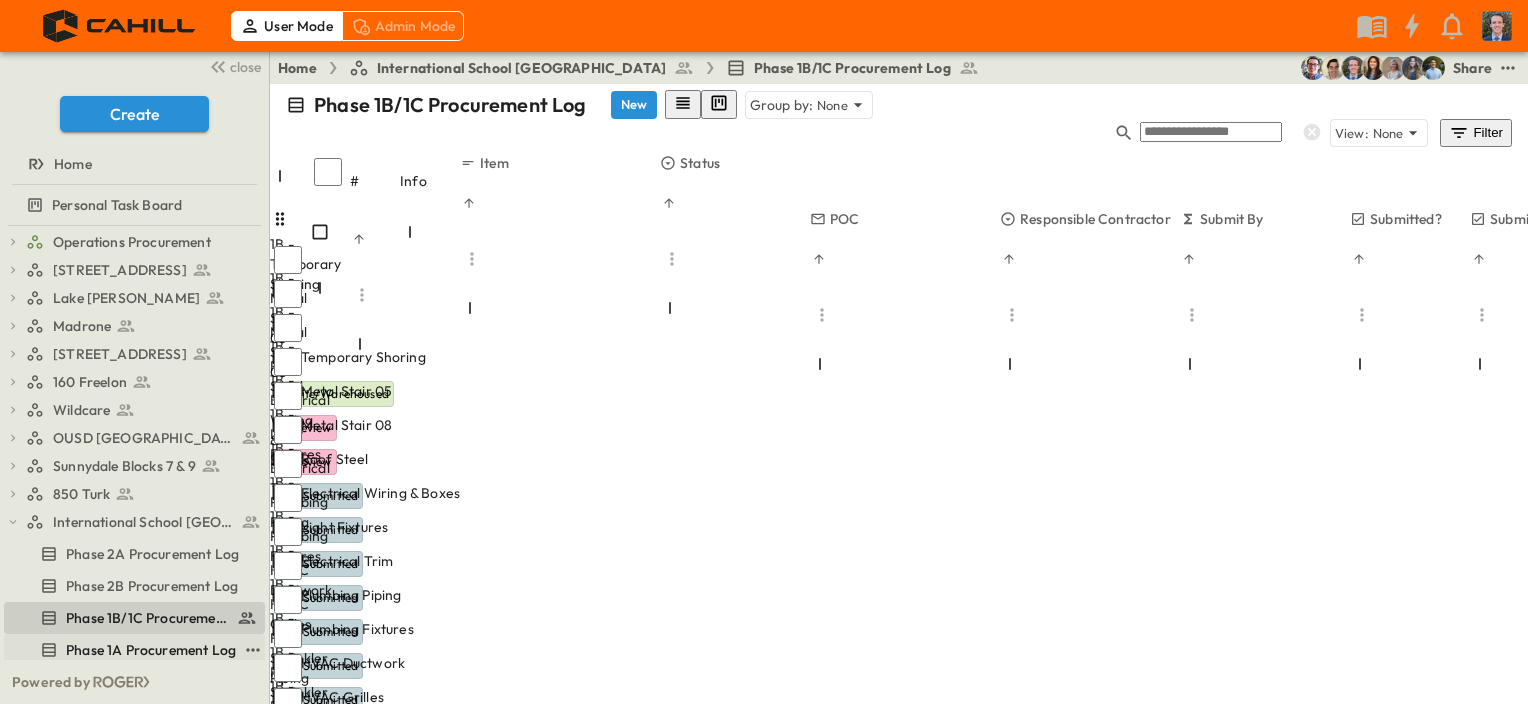 click on "Phase 1A Procurement Log" at bounding box center [151, 650] 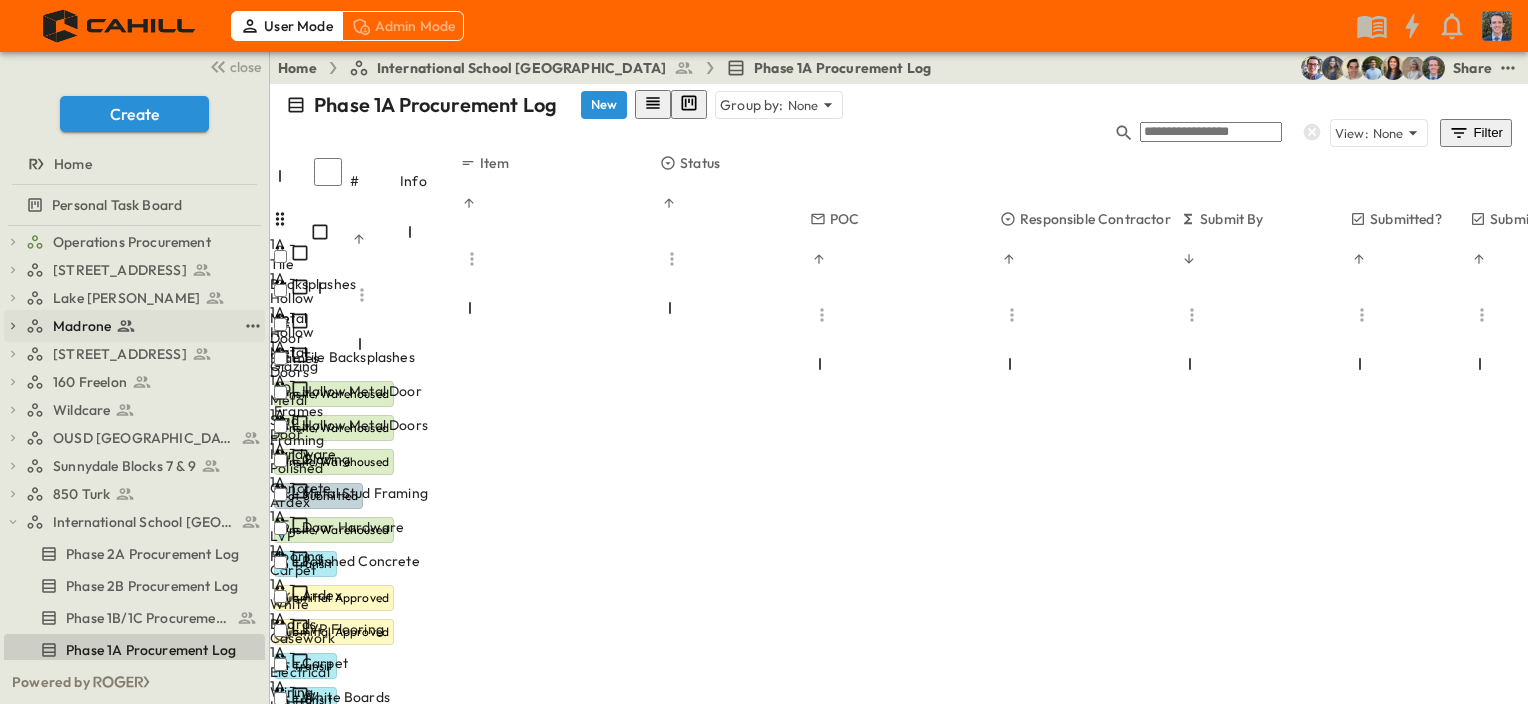 scroll, scrollTop: 0, scrollLeft: 0, axis: both 